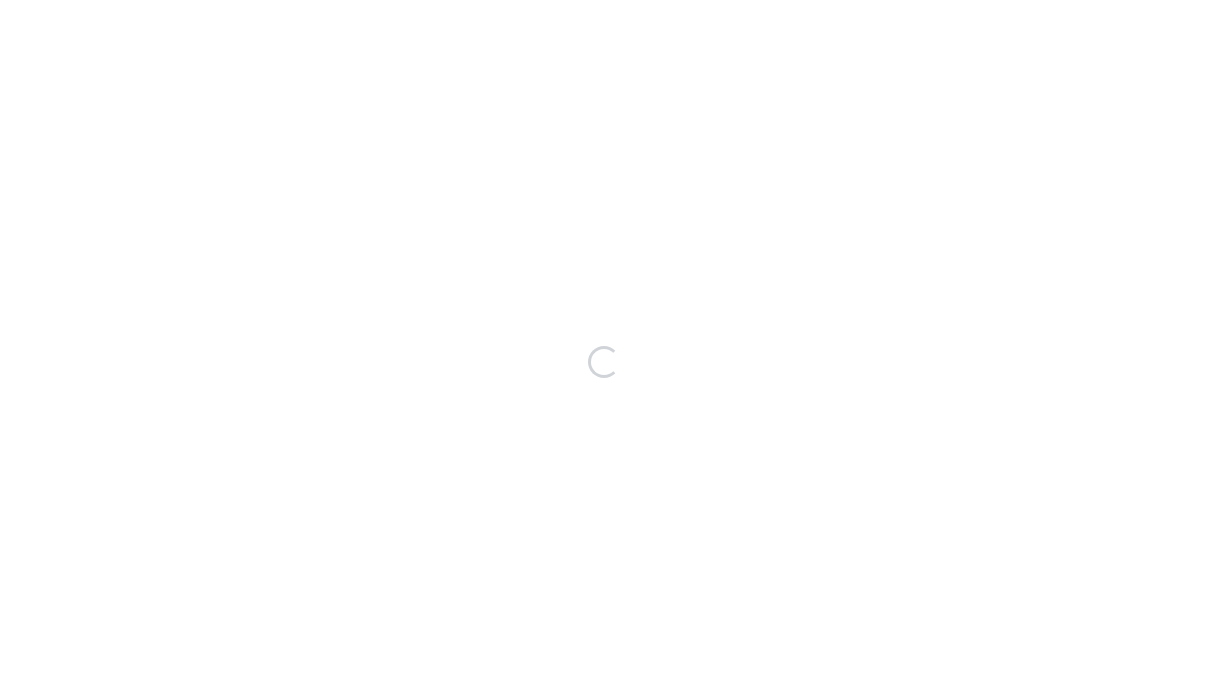 scroll, scrollTop: 0, scrollLeft: 0, axis: both 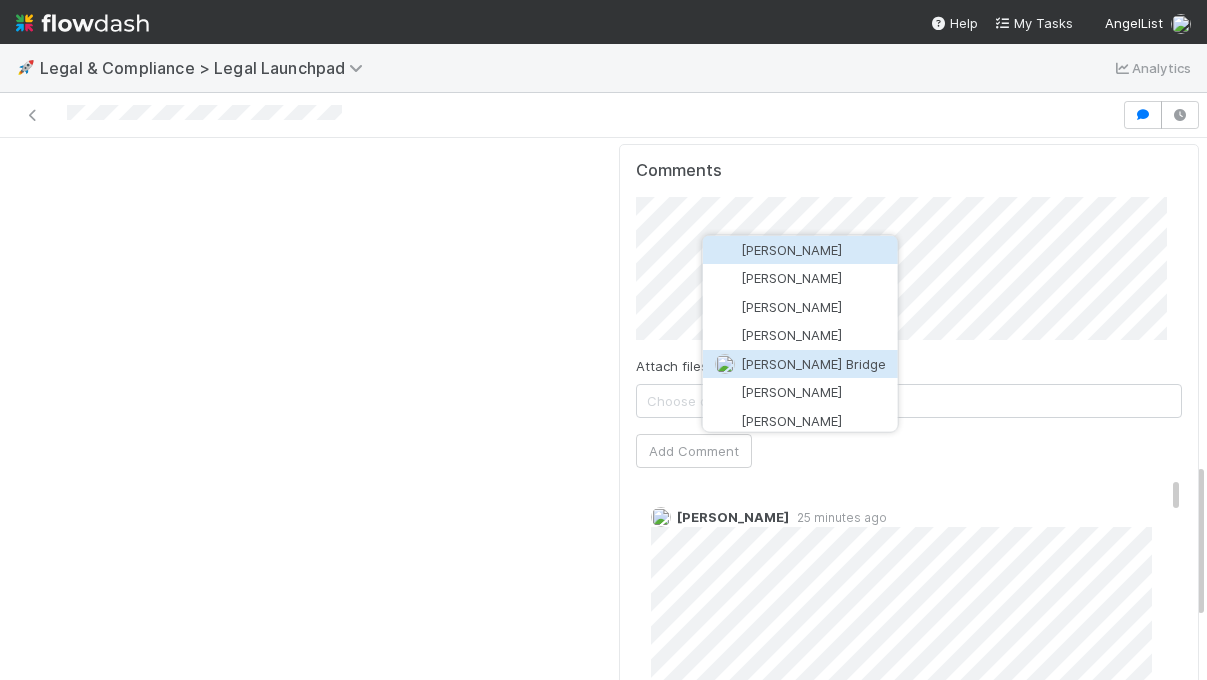 click on "[PERSON_NAME] Bridge" at bounding box center (813, 363) 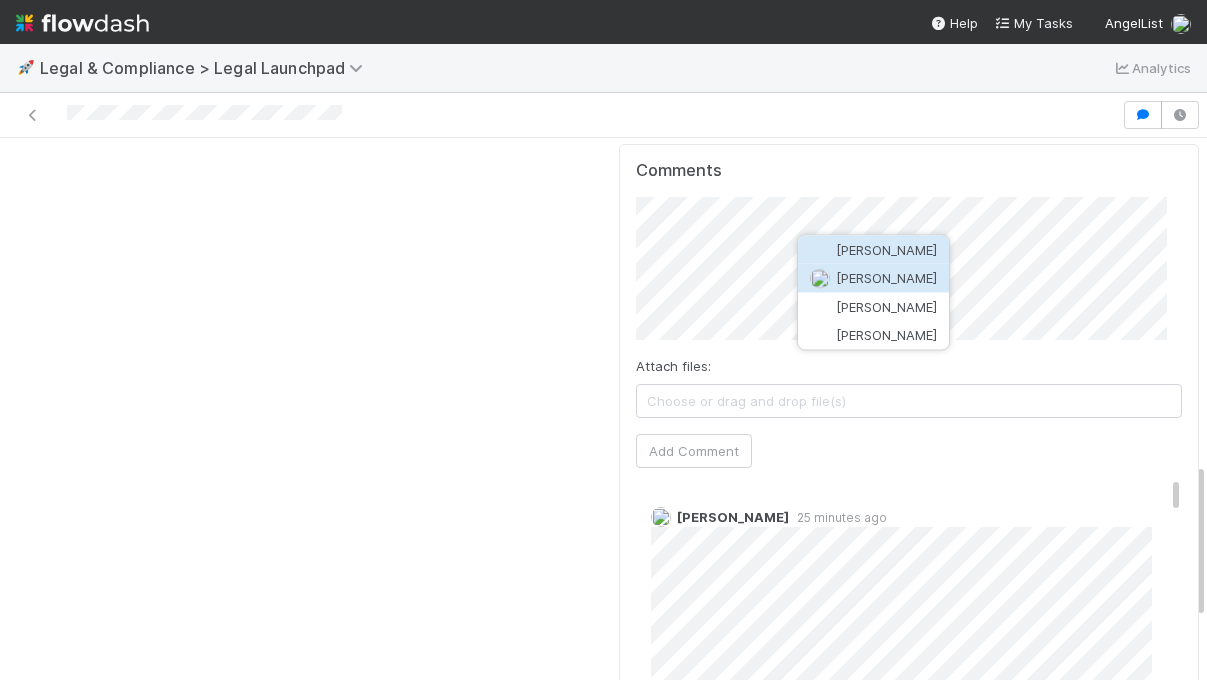 click on "Catherine Nguyen" at bounding box center (886, 278) 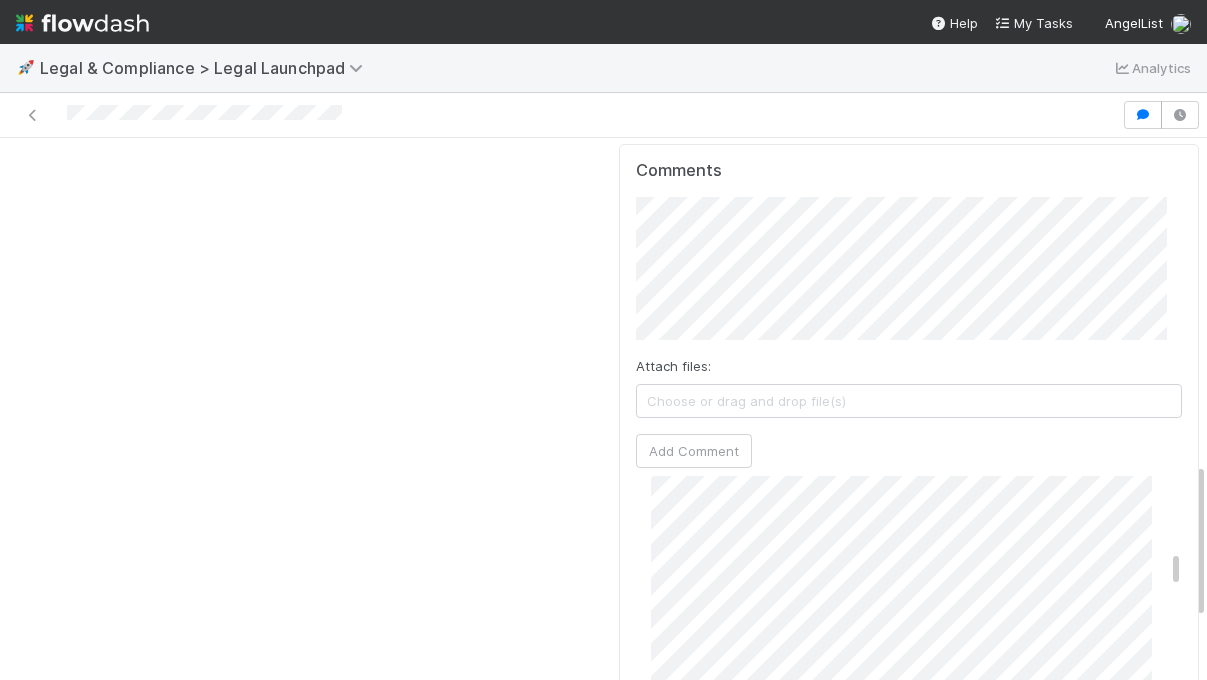 scroll, scrollTop: 1208, scrollLeft: 0, axis: vertical 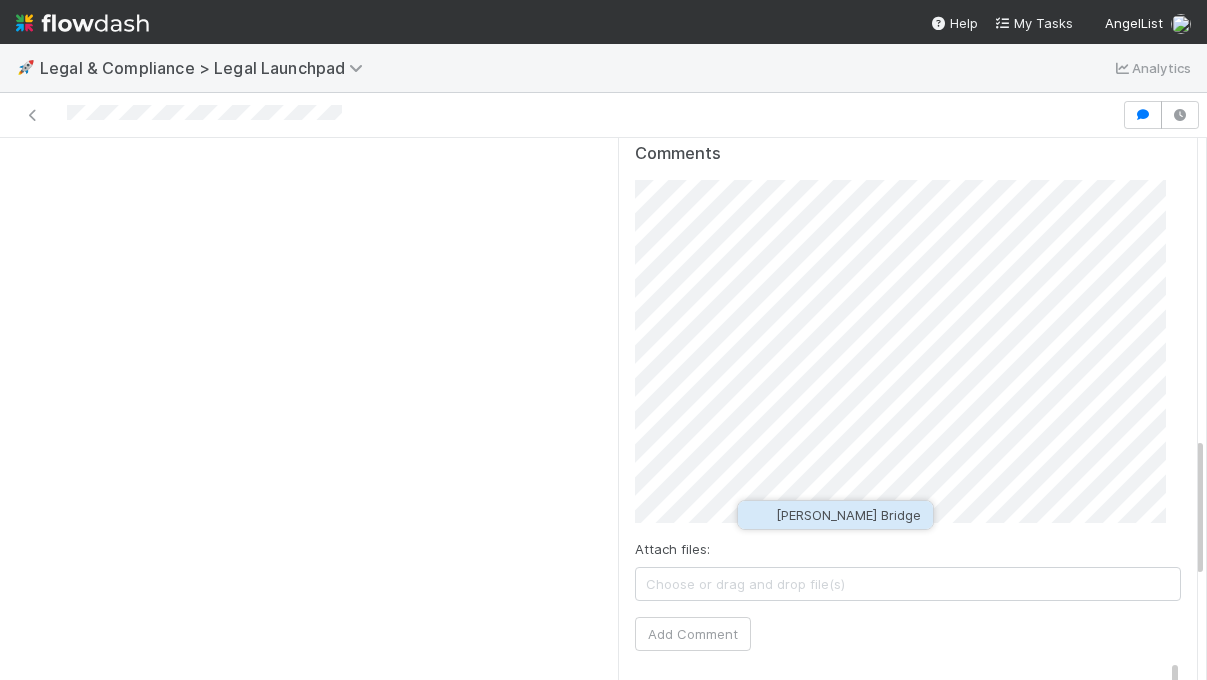 click on "[PERSON_NAME] Bridge" at bounding box center (848, 515) 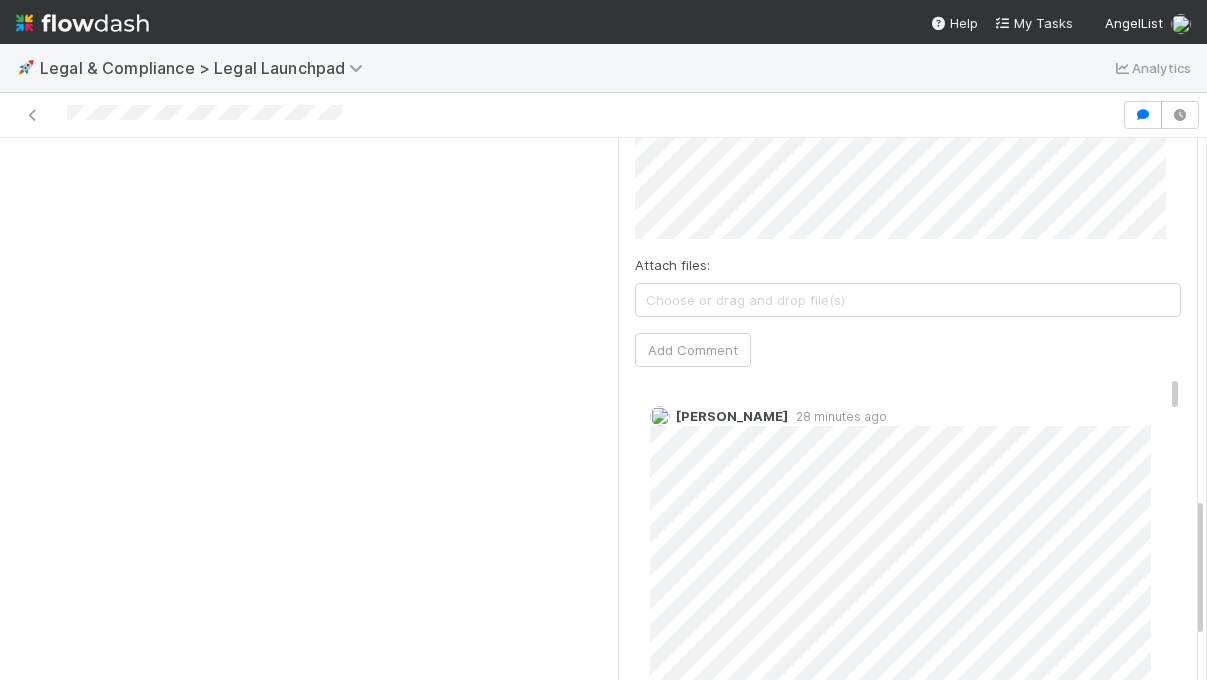 scroll, scrollTop: 1359, scrollLeft: 0, axis: vertical 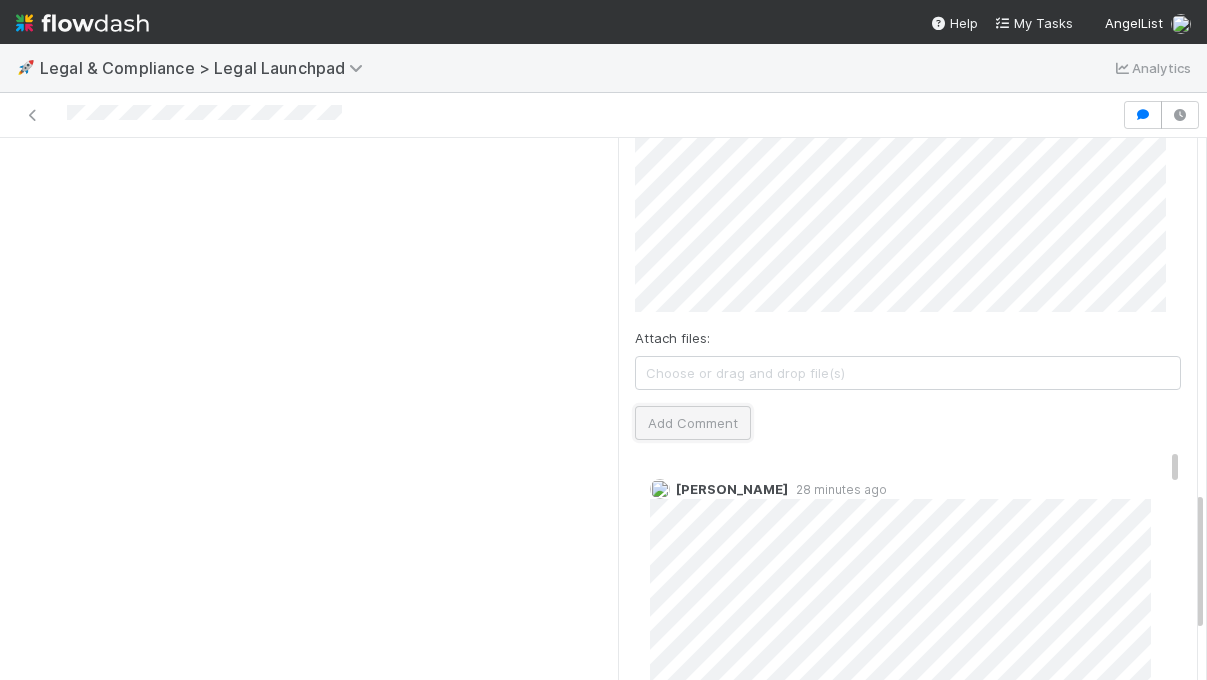 click on "Add Comment" at bounding box center (693, 423) 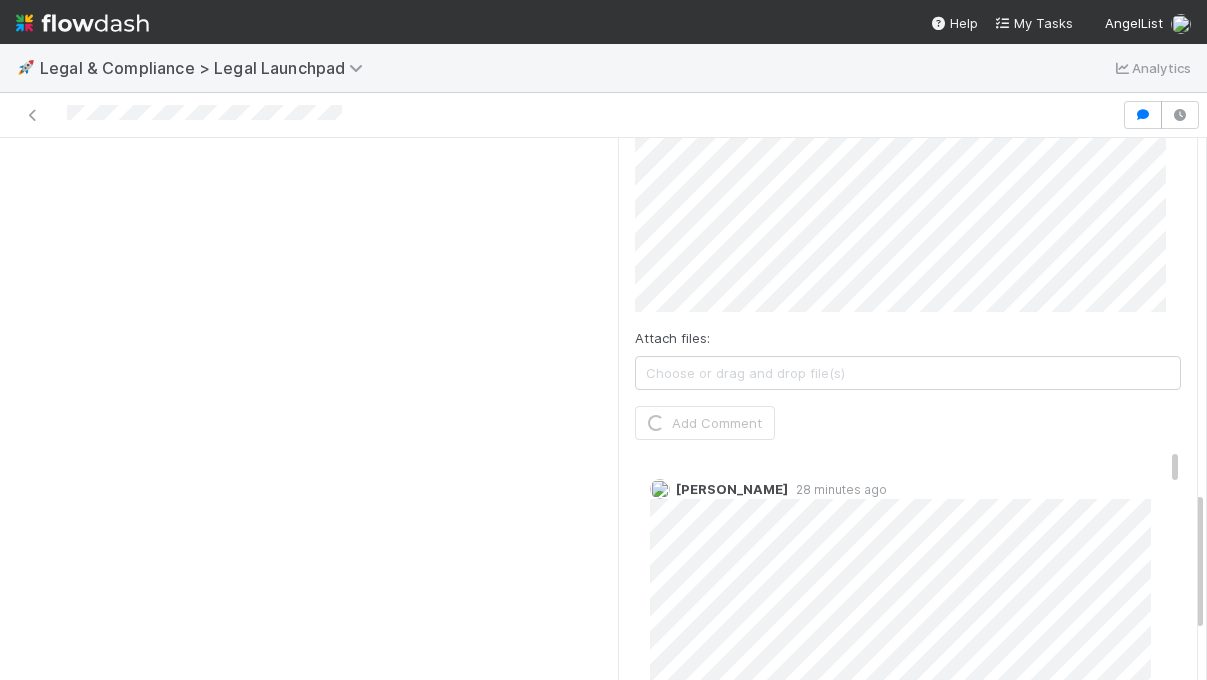 scroll, scrollTop: 1342, scrollLeft: 0, axis: vertical 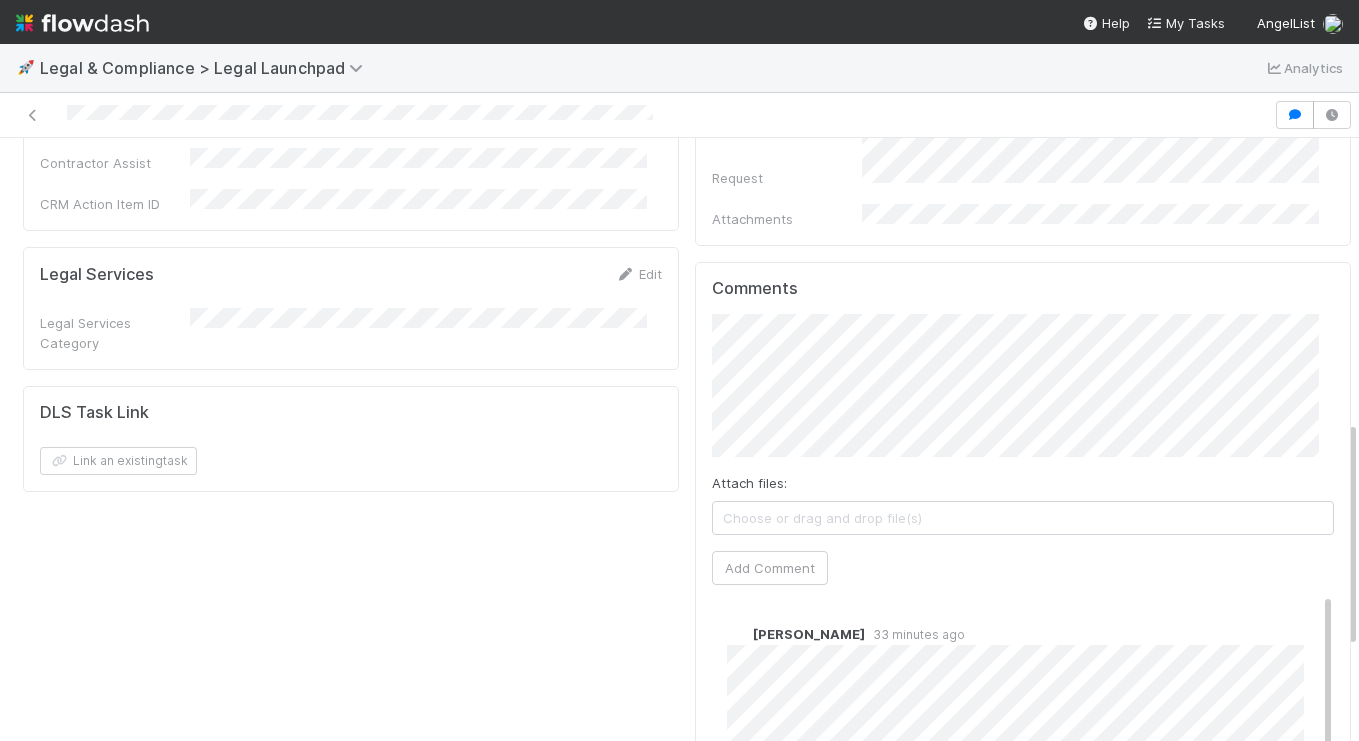 click on "Attach files: Choose or drag and drop file(s)" at bounding box center [1023, 504] 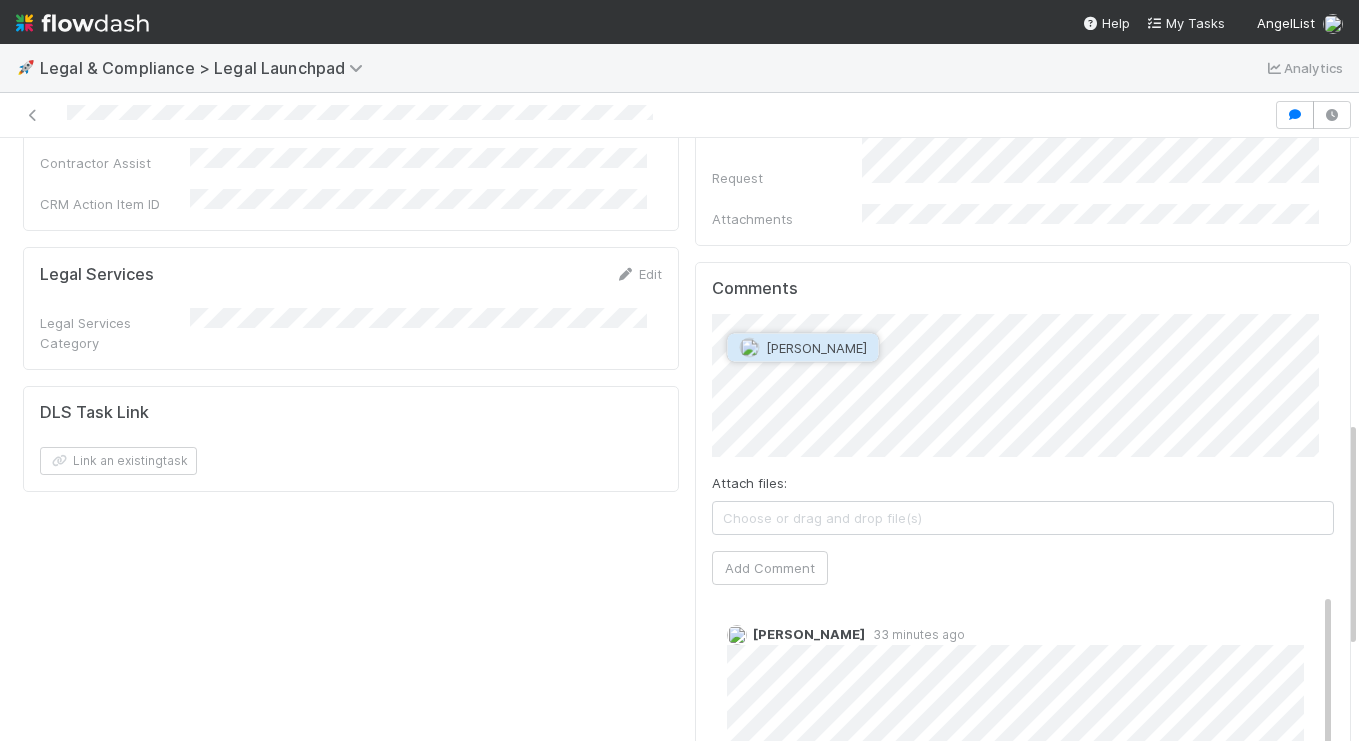 click on "[PERSON_NAME]" at bounding box center [816, 348] 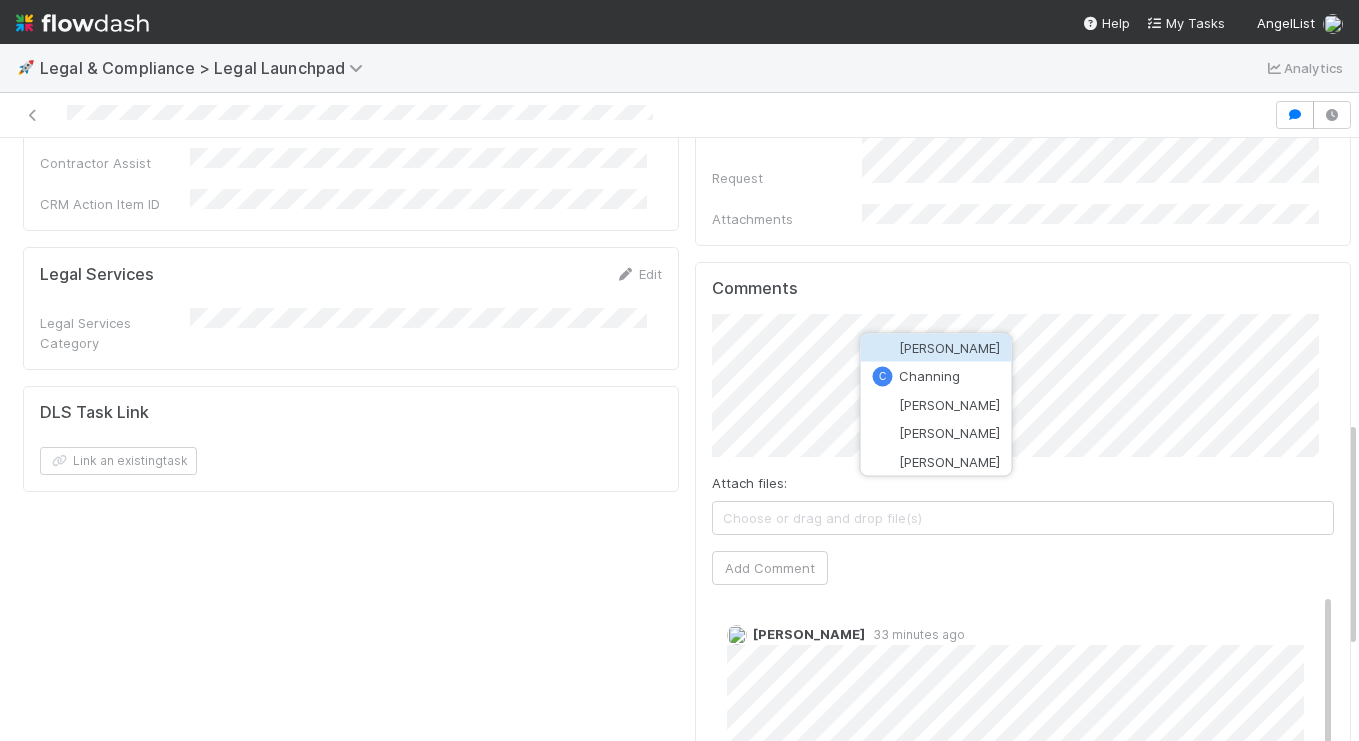 click on "[PERSON_NAME]" at bounding box center (936, 348) 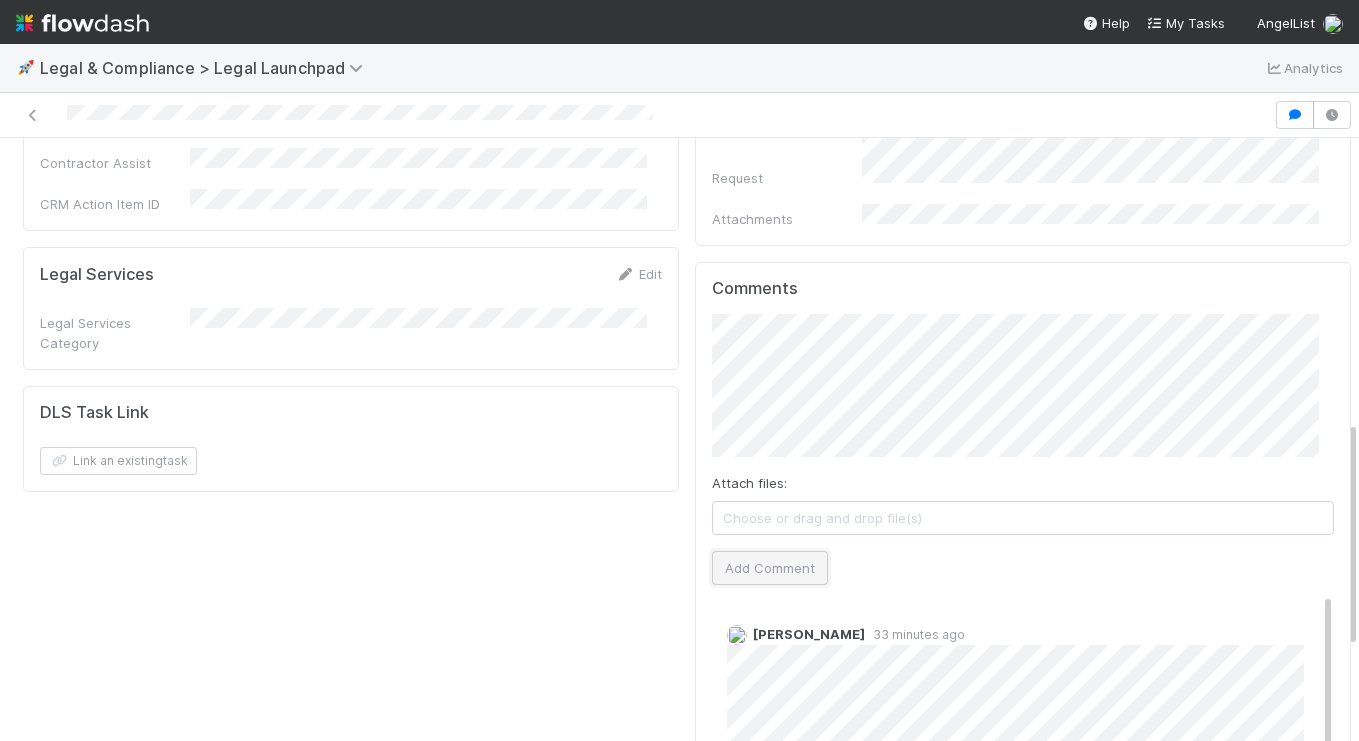 click on "Add Comment" at bounding box center [770, 568] 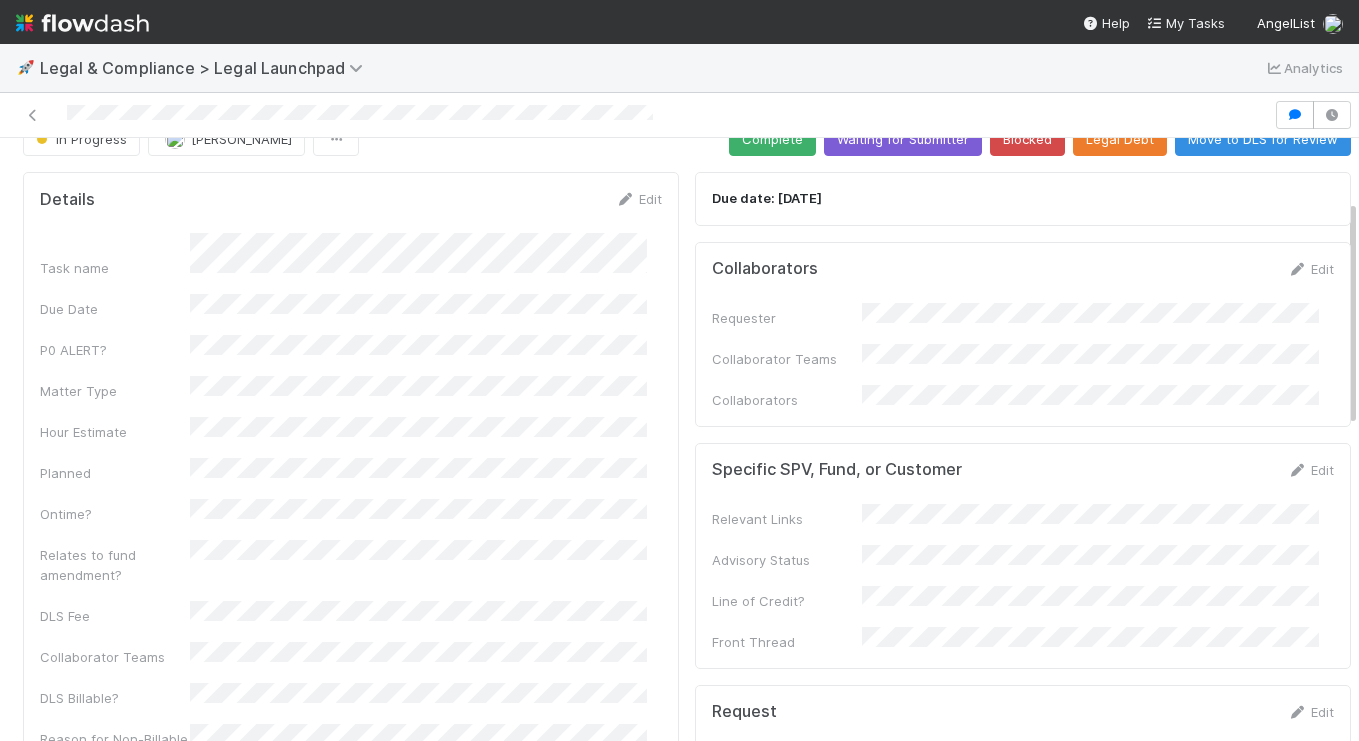 scroll, scrollTop: 0, scrollLeft: 0, axis: both 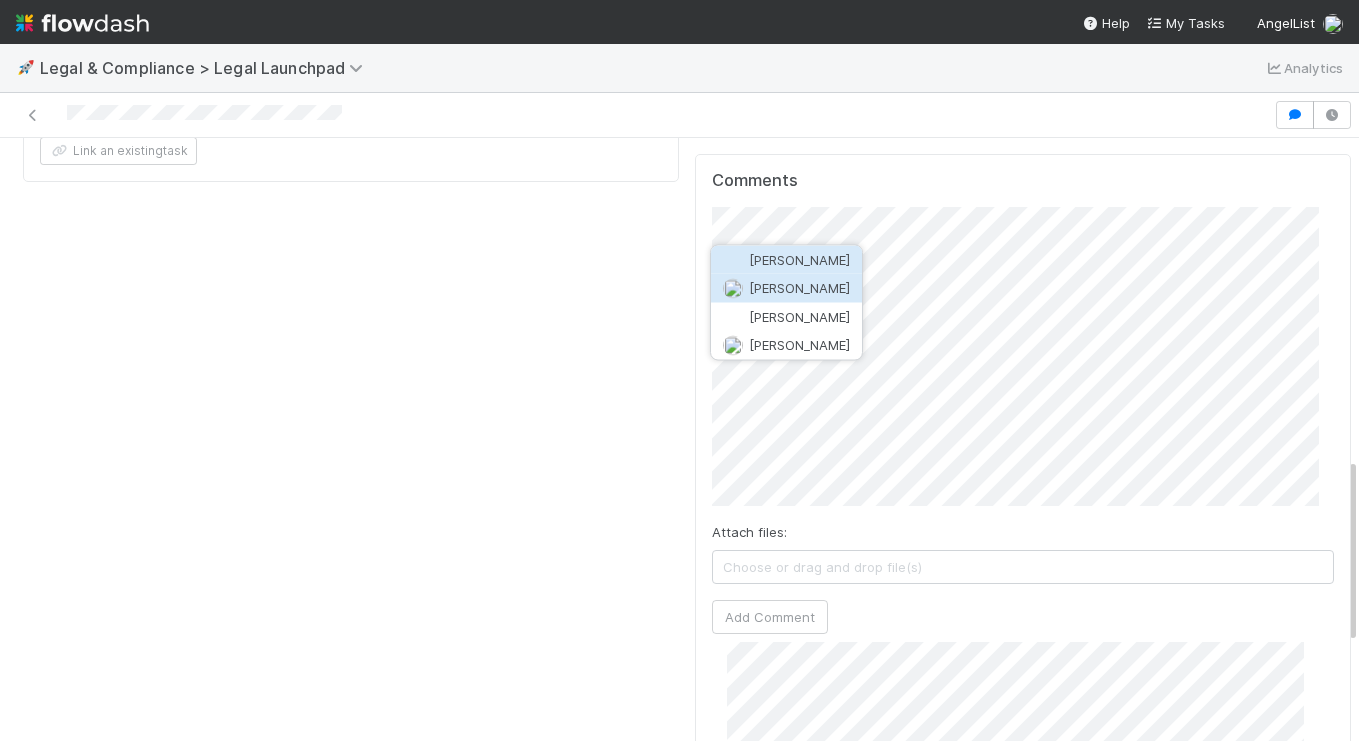 click on "Catherine Nguyen" at bounding box center [799, 288] 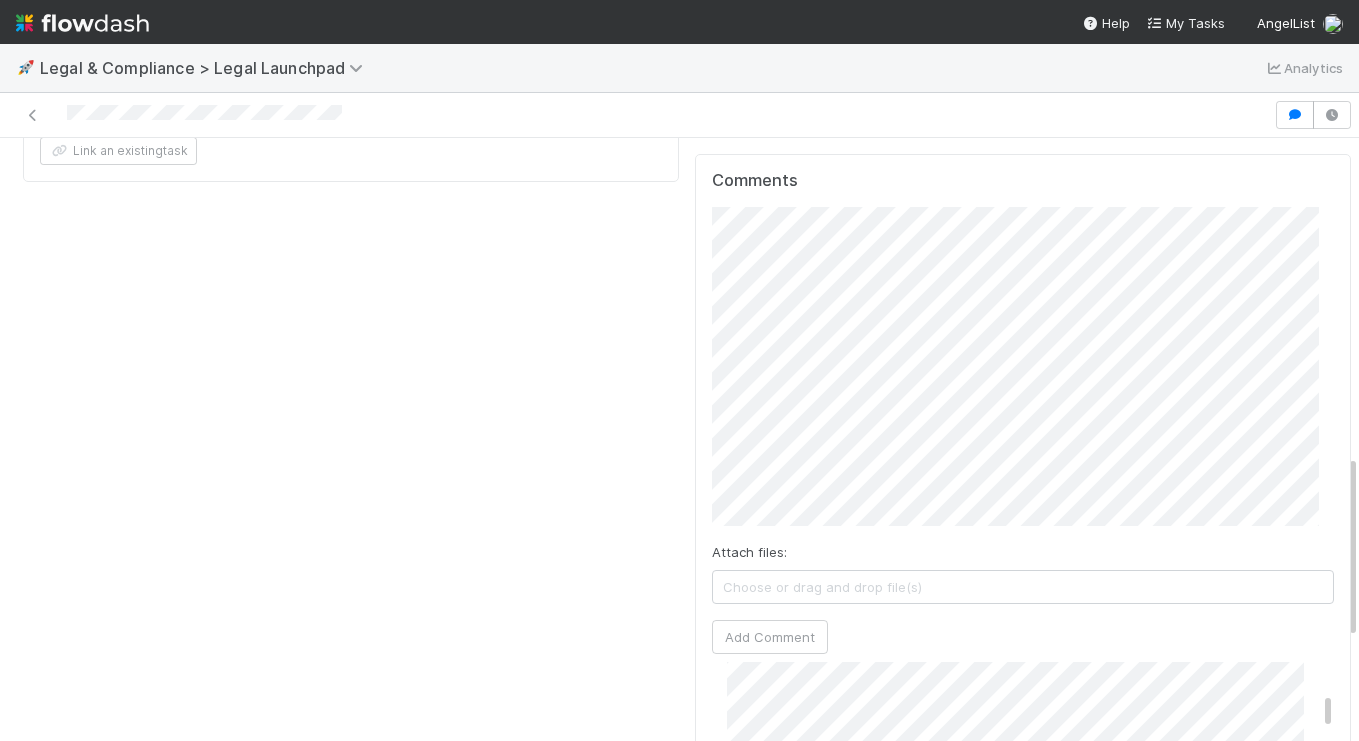 scroll, scrollTop: 0, scrollLeft: 0, axis: both 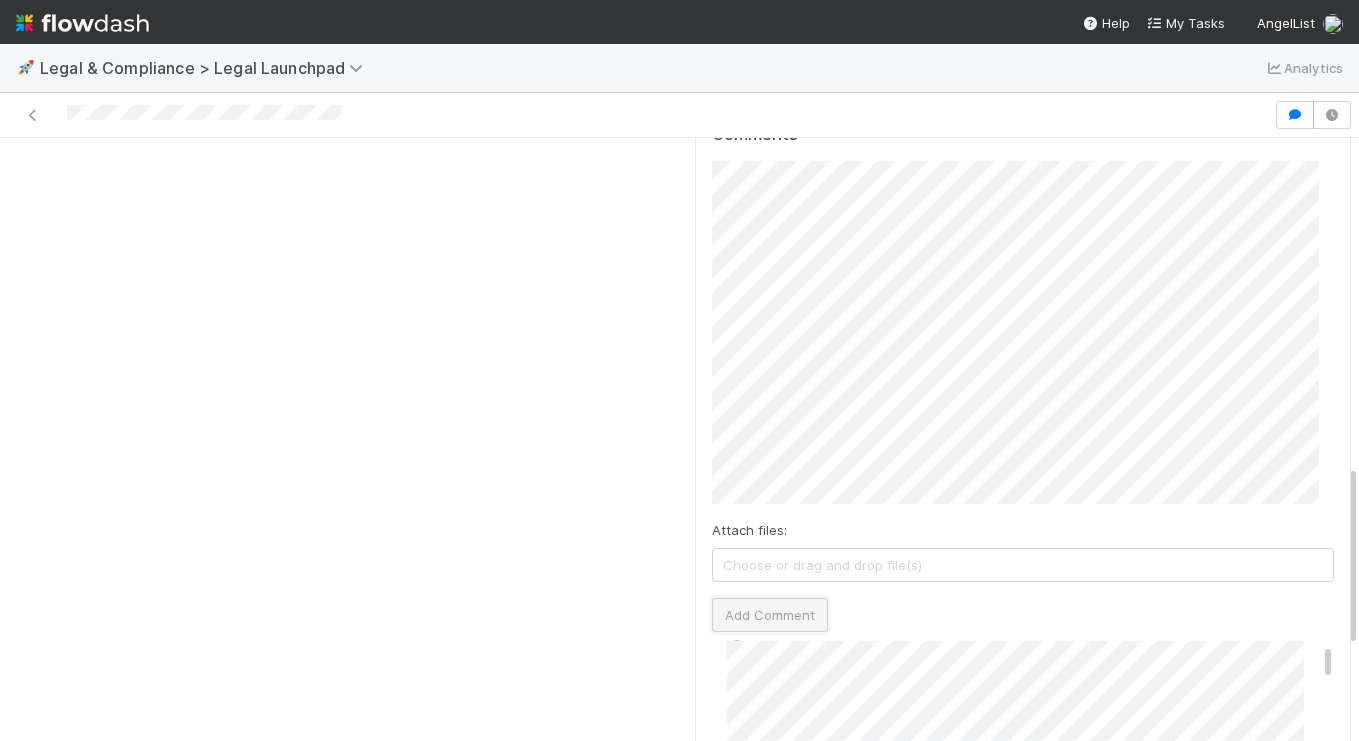 click on "Add Comment" at bounding box center [770, 615] 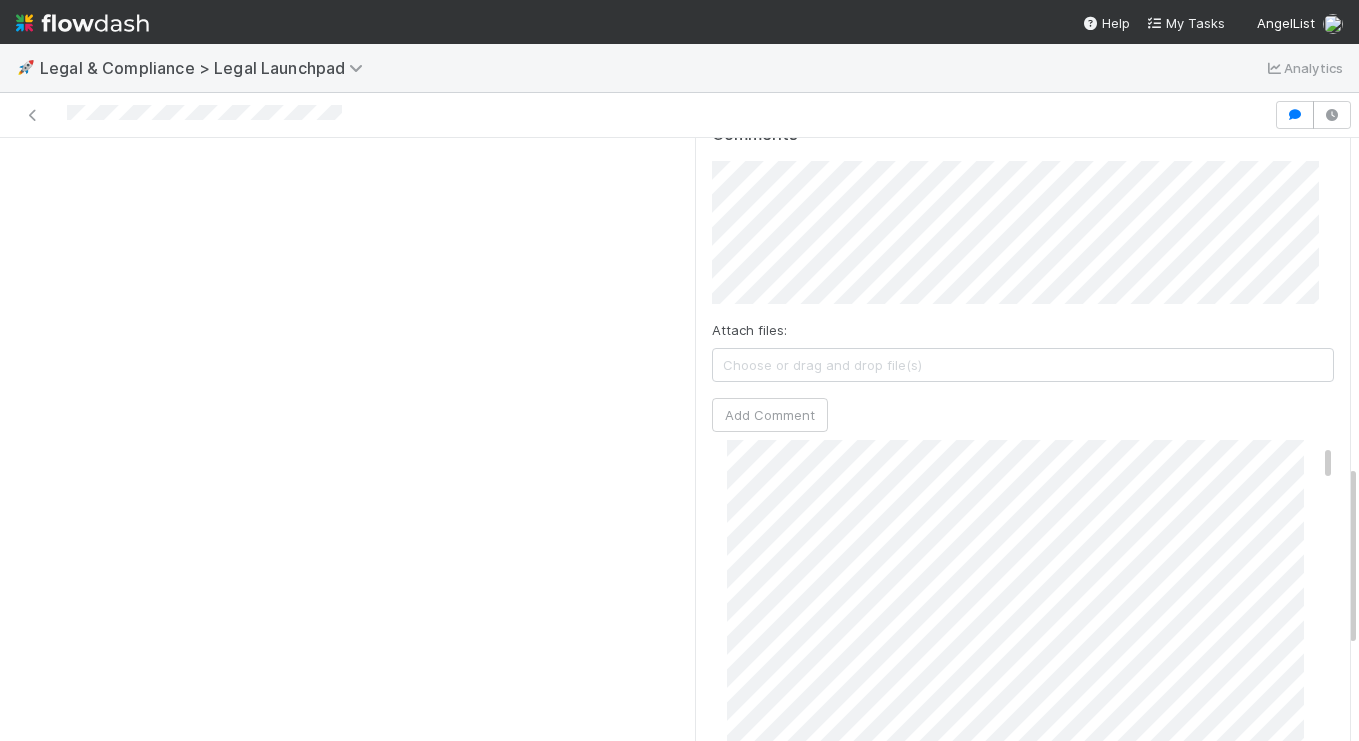 scroll, scrollTop: 97, scrollLeft: 0, axis: vertical 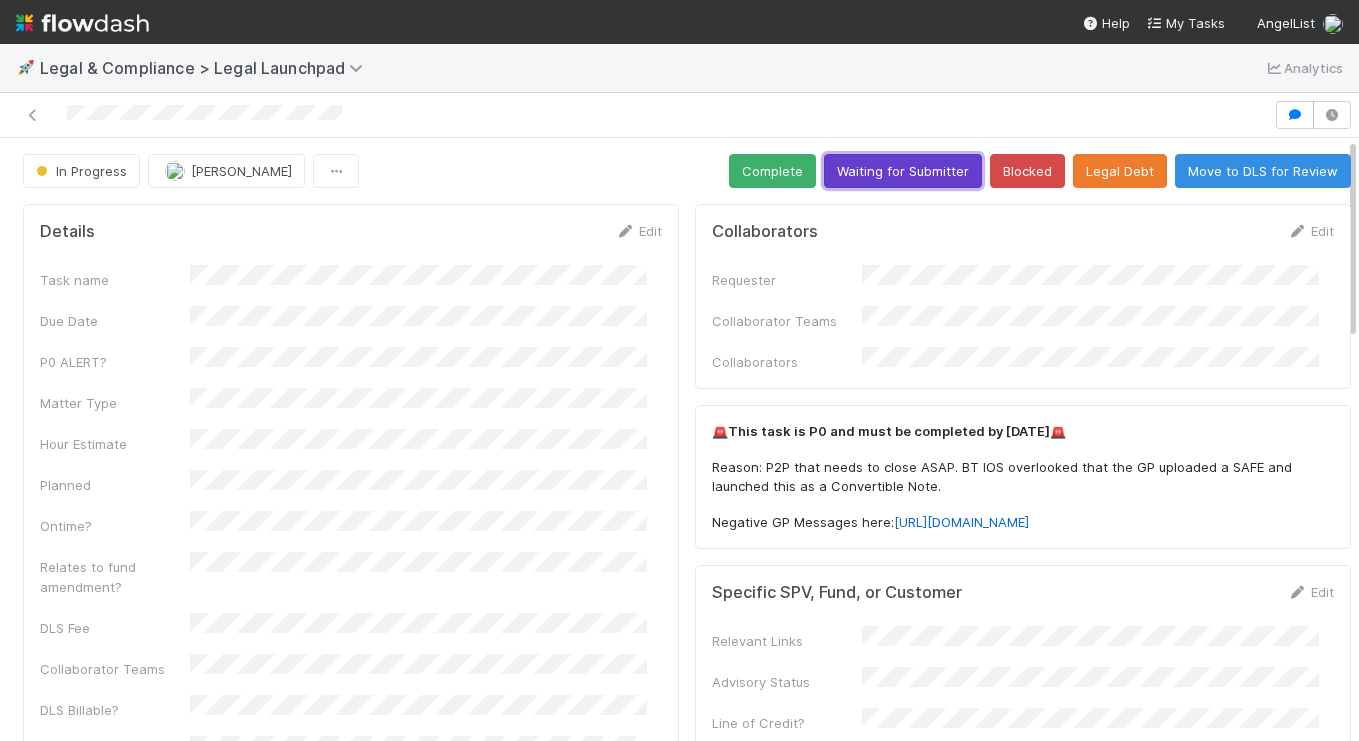 click on "Waiting for Submitter" at bounding box center [903, 171] 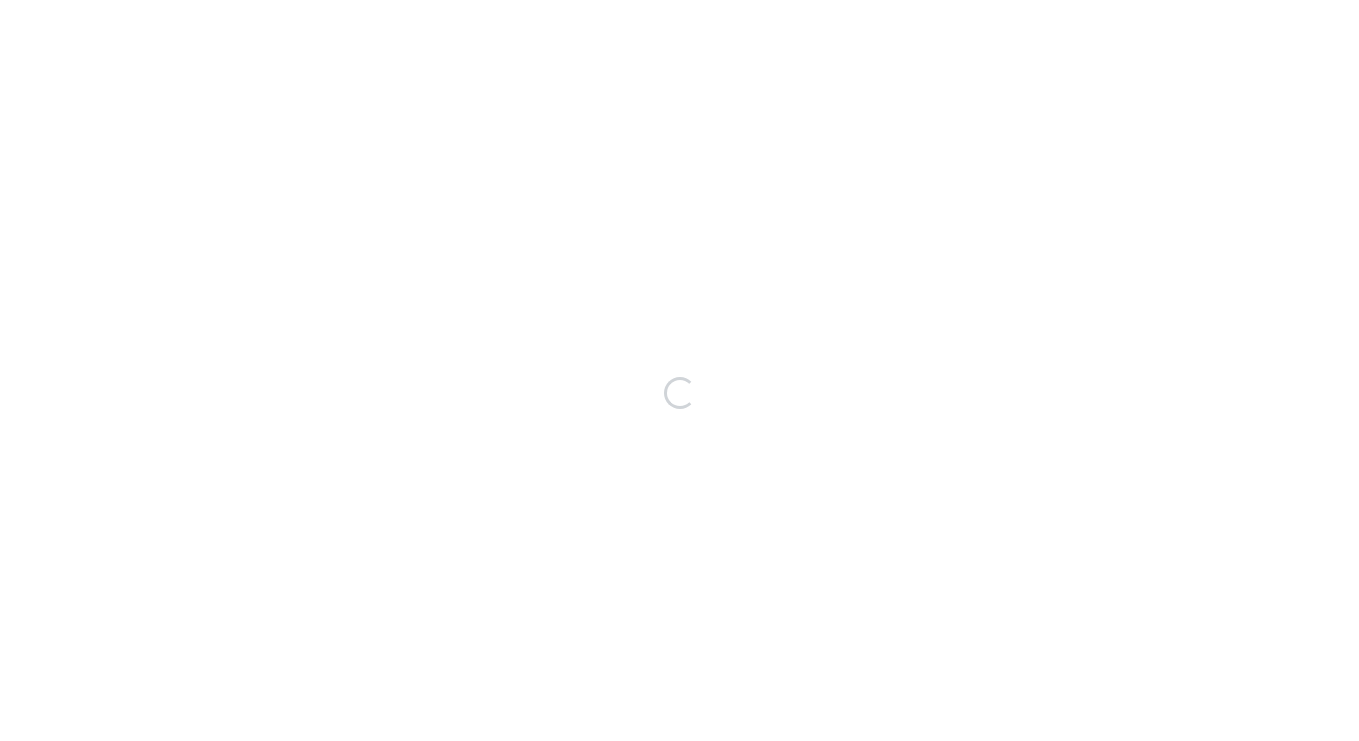 scroll, scrollTop: 0, scrollLeft: 0, axis: both 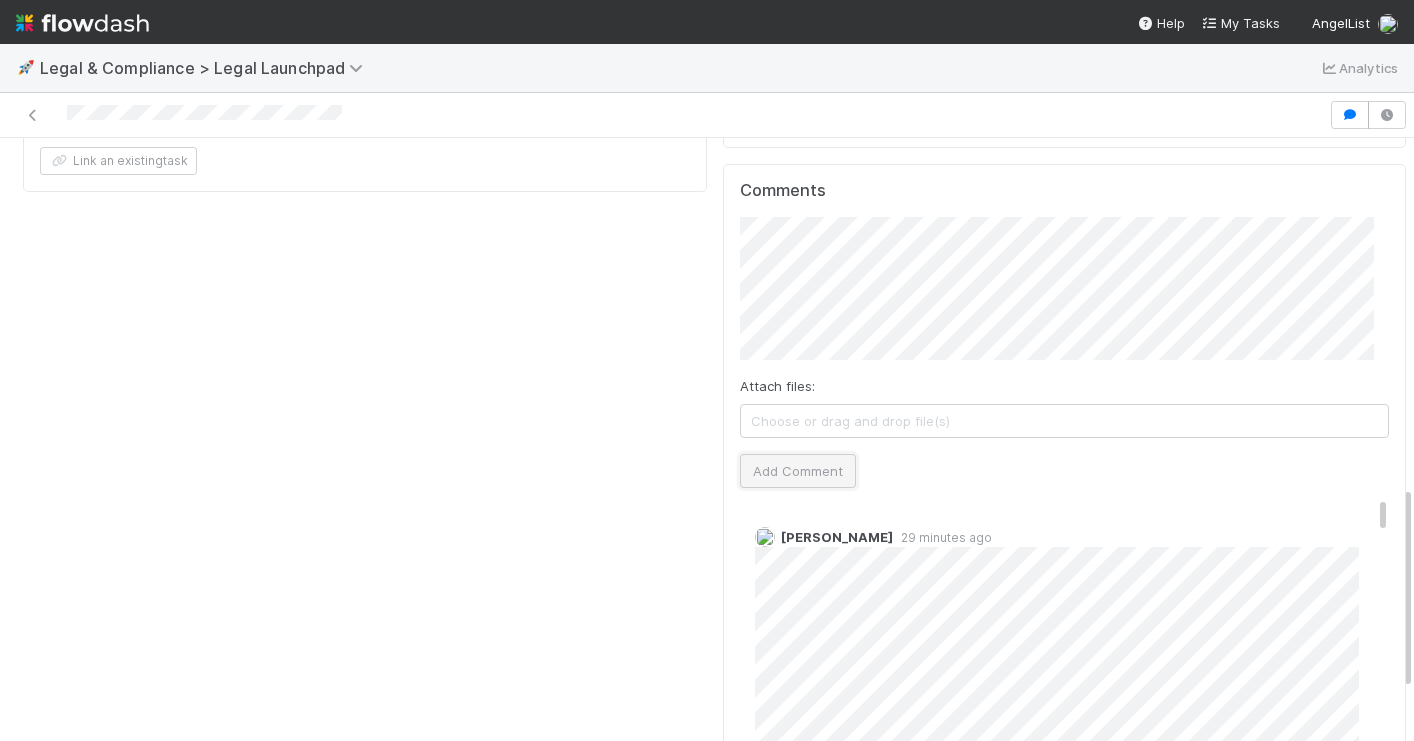 click on "Add Comment" at bounding box center [798, 471] 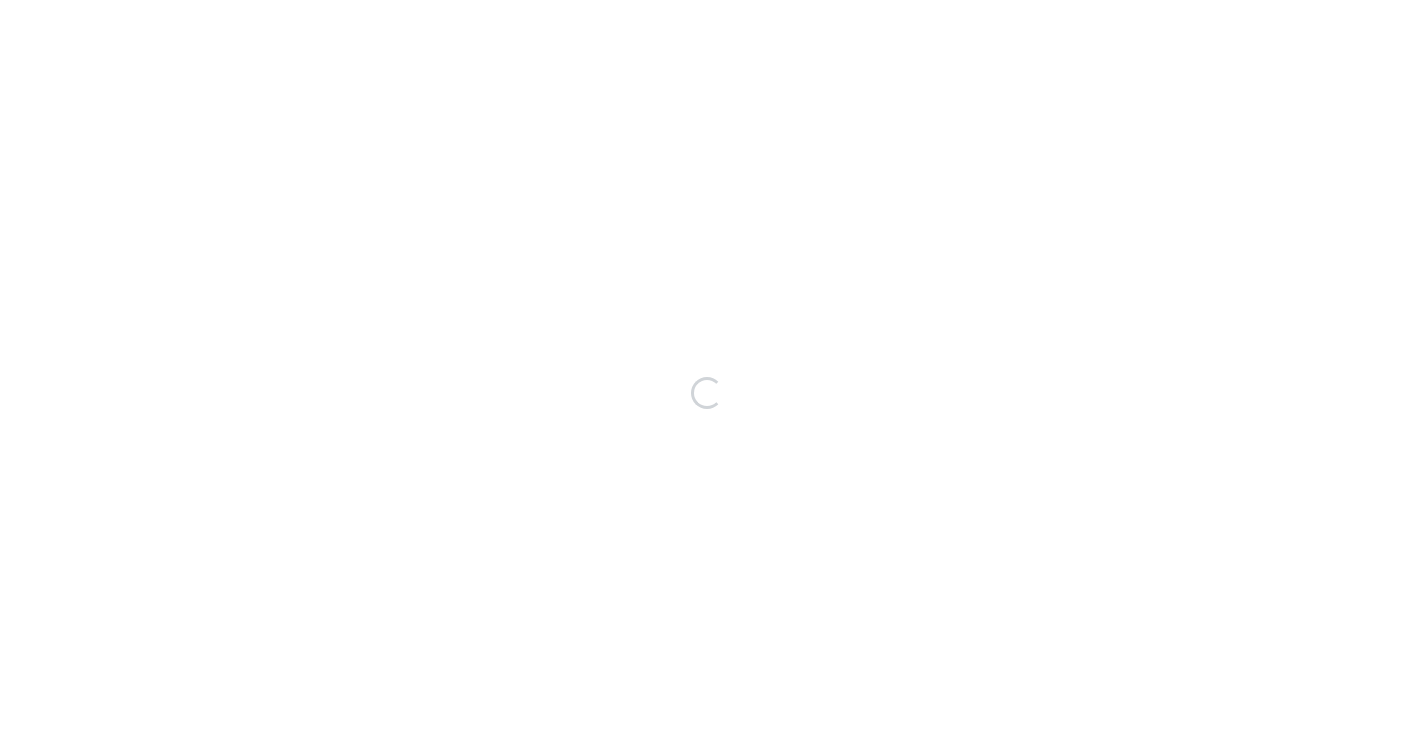 scroll, scrollTop: 0, scrollLeft: 0, axis: both 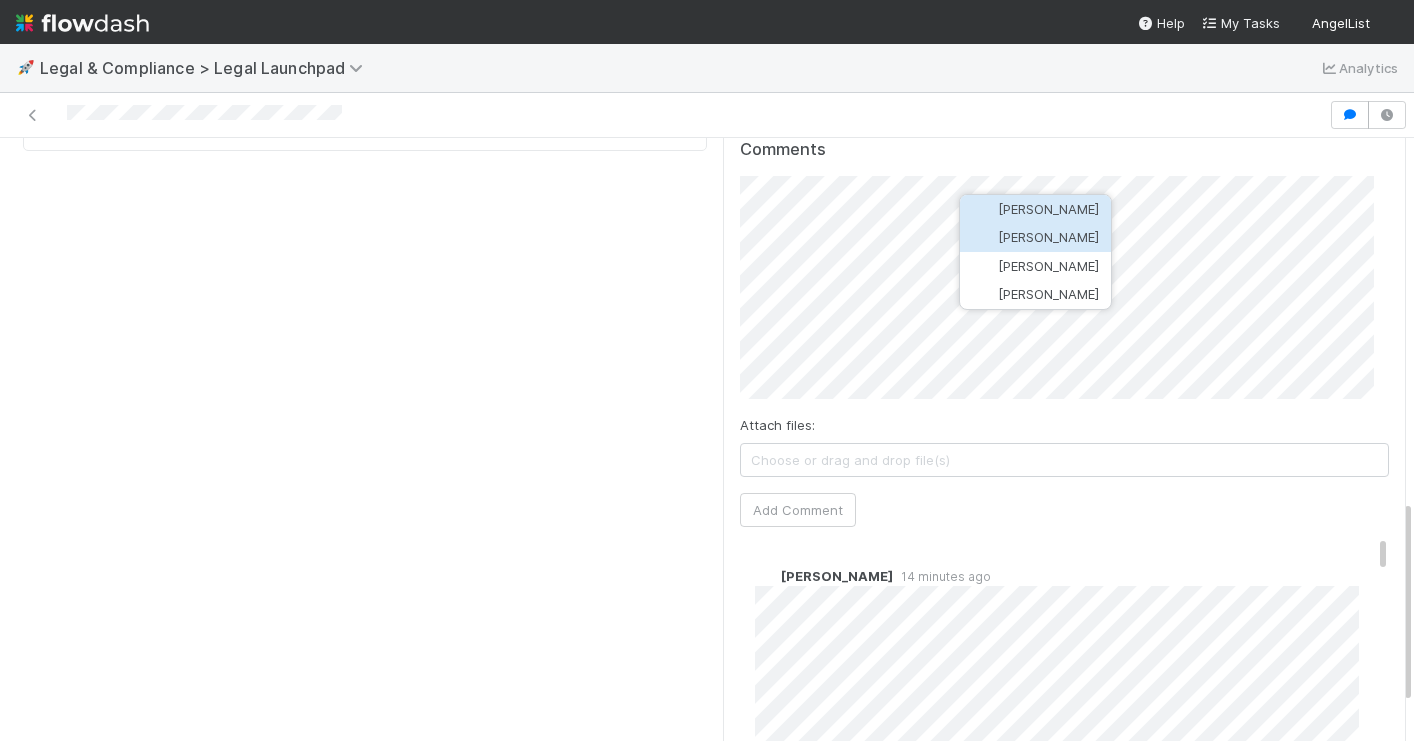 click on "[PERSON_NAME]" at bounding box center (1048, 237) 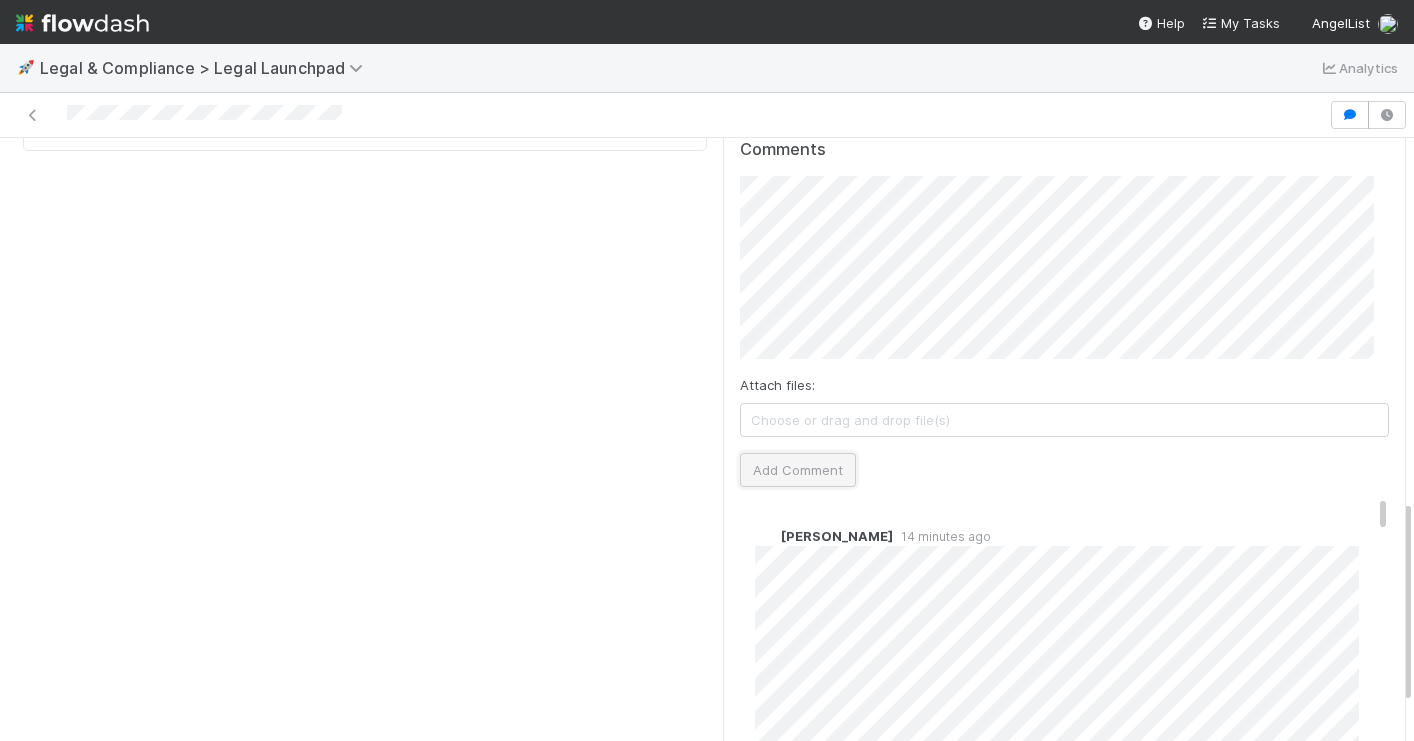click on "Add Comment" at bounding box center [798, 470] 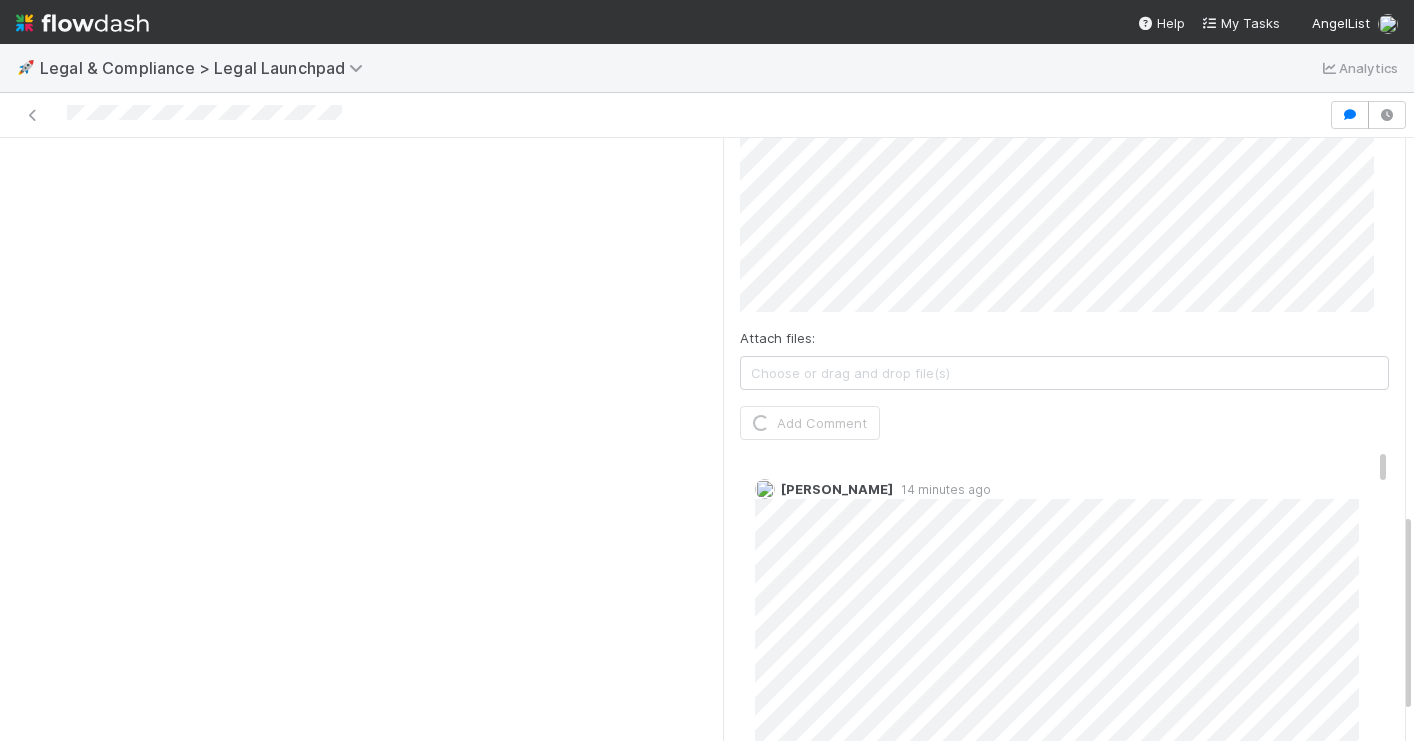scroll, scrollTop: 1136, scrollLeft: 0, axis: vertical 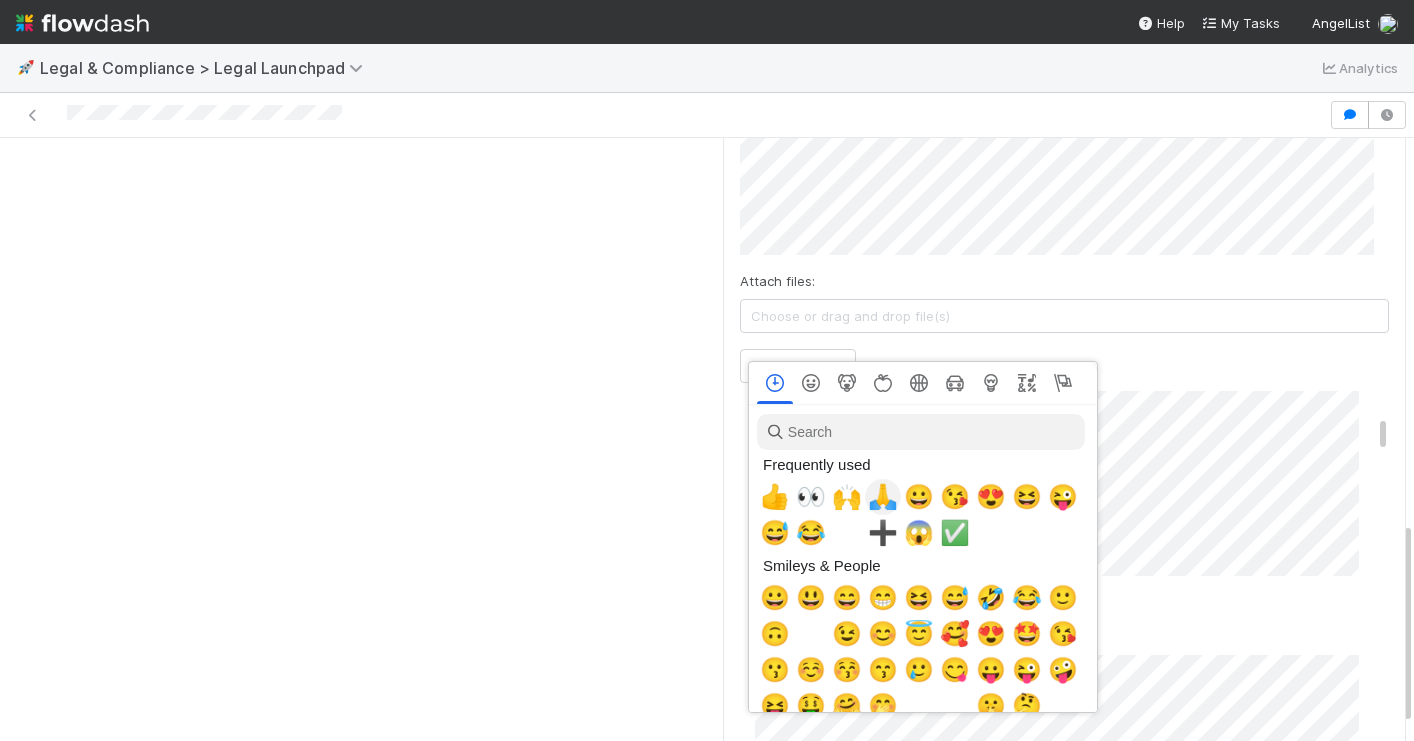 click on "🙏" at bounding box center (883, 497) 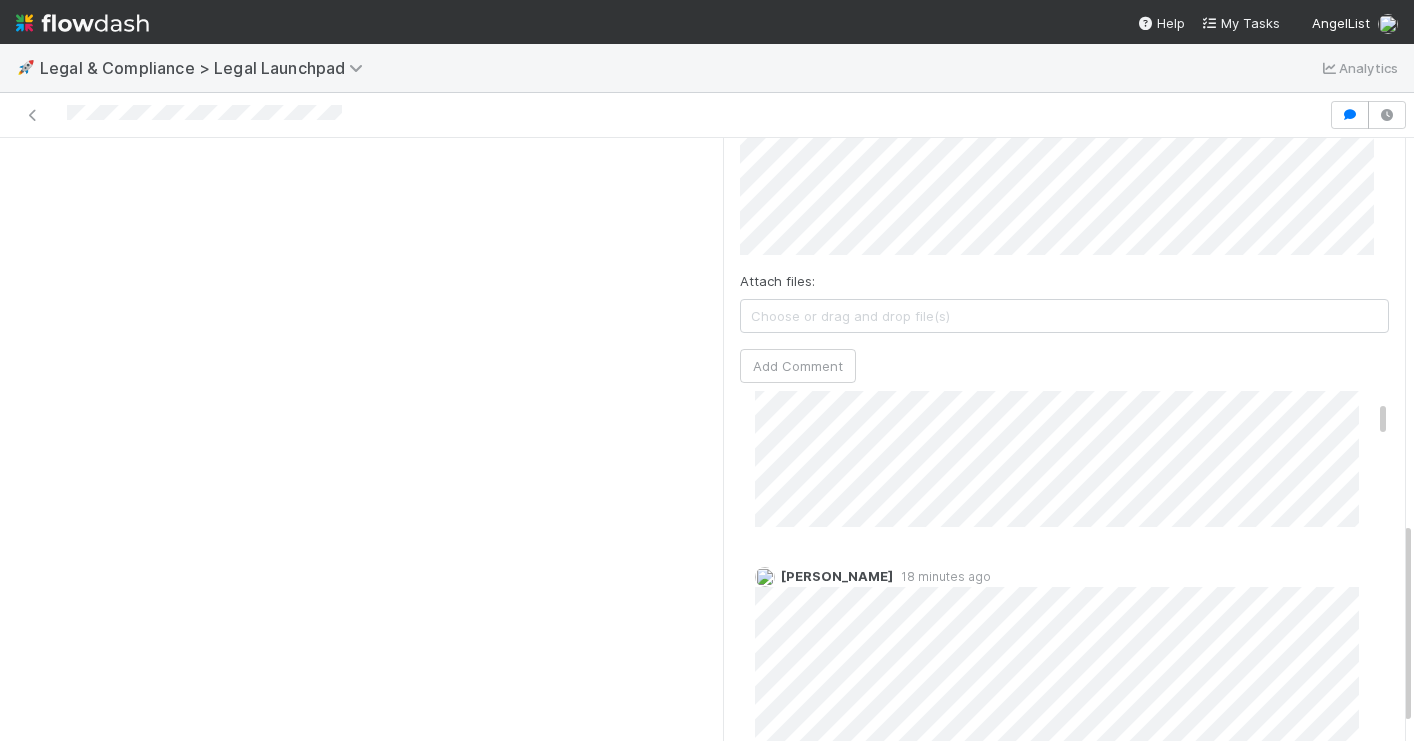 scroll, scrollTop: 0, scrollLeft: 0, axis: both 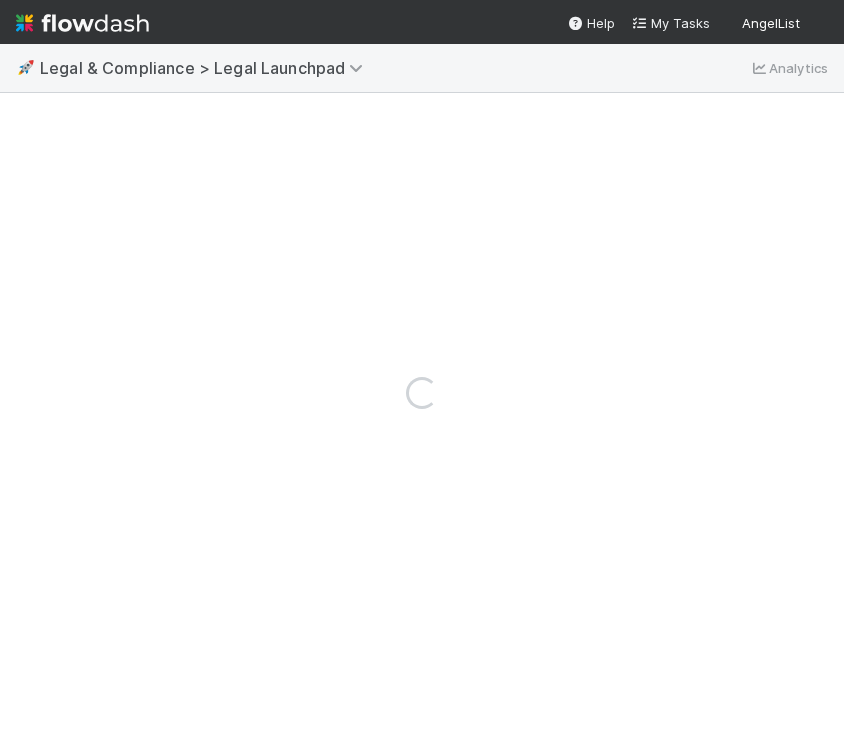 drag, startPoint x: 840, startPoint y: 259, endPoint x: 1248, endPoint y: 254, distance: 408.03064 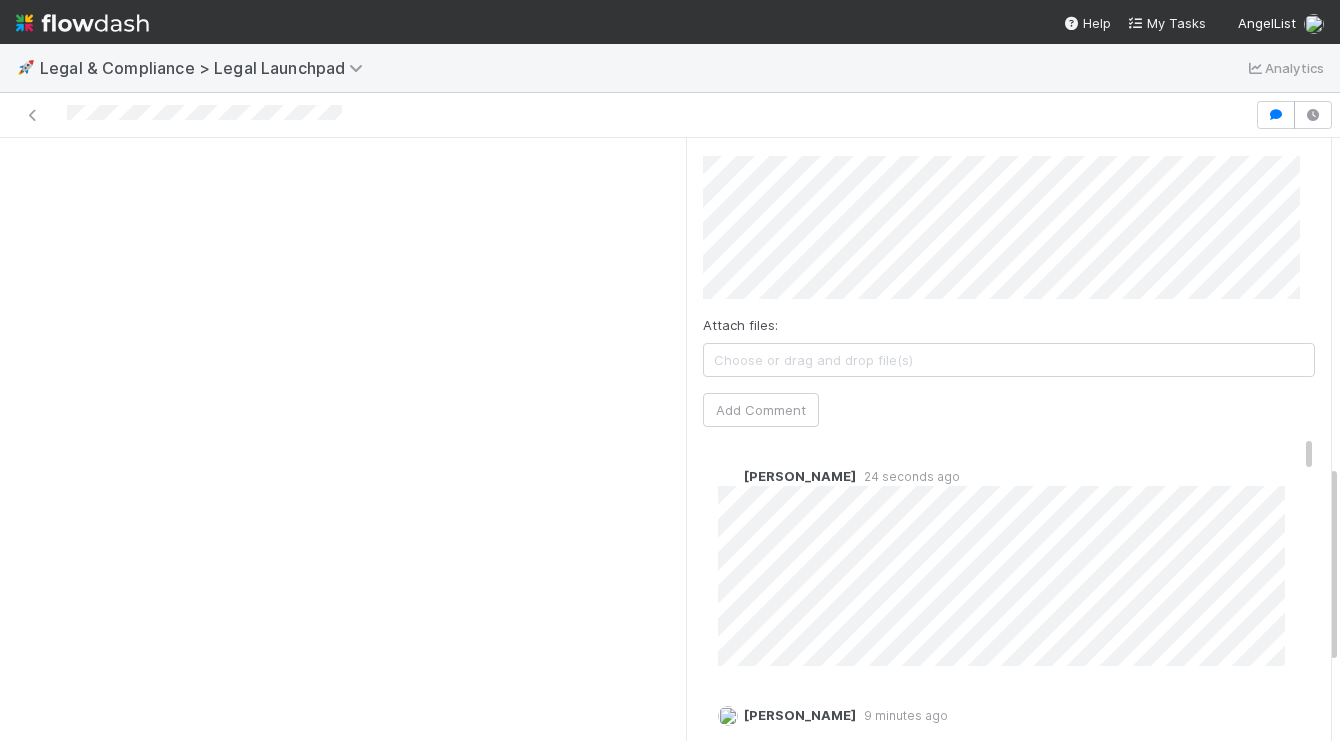 scroll, scrollTop: 1155, scrollLeft: 0, axis: vertical 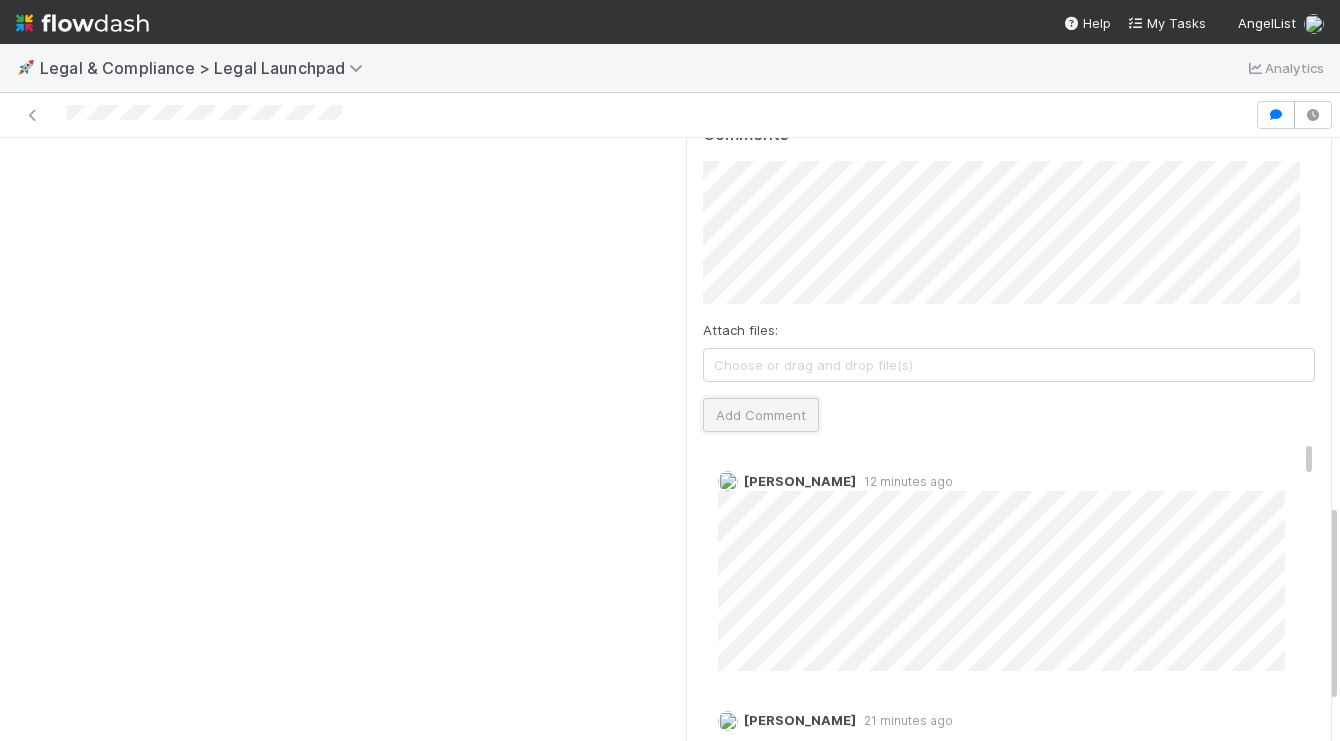 click on "Add Comment" at bounding box center [761, 415] 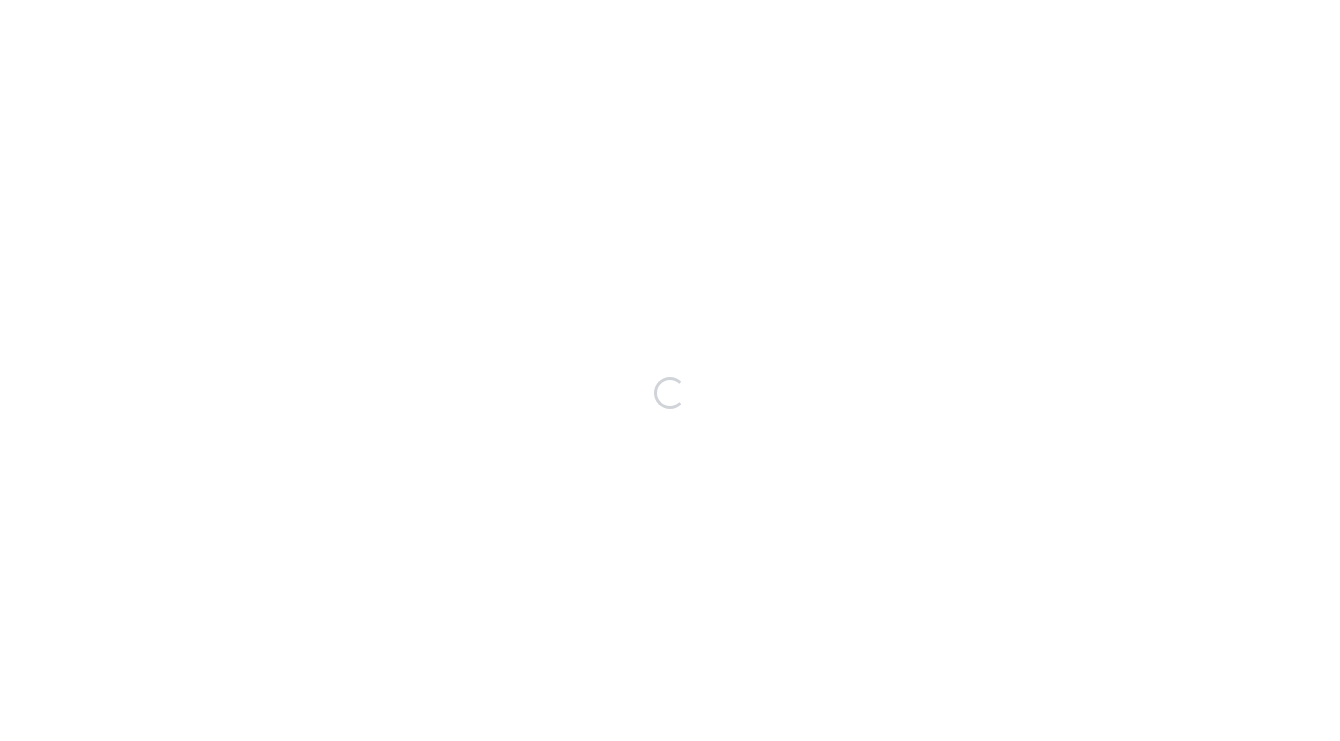 scroll, scrollTop: 0, scrollLeft: 0, axis: both 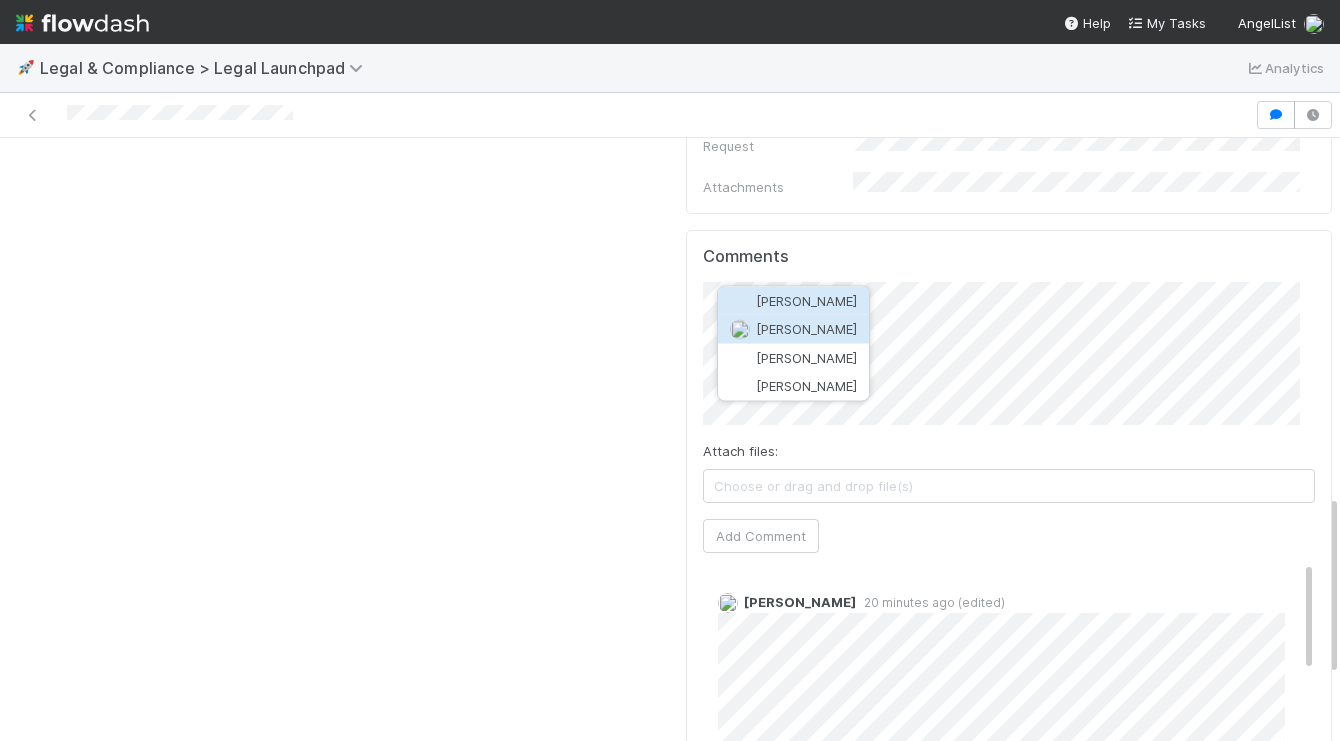 click on "[PERSON_NAME]" at bounding box center [806, 329] 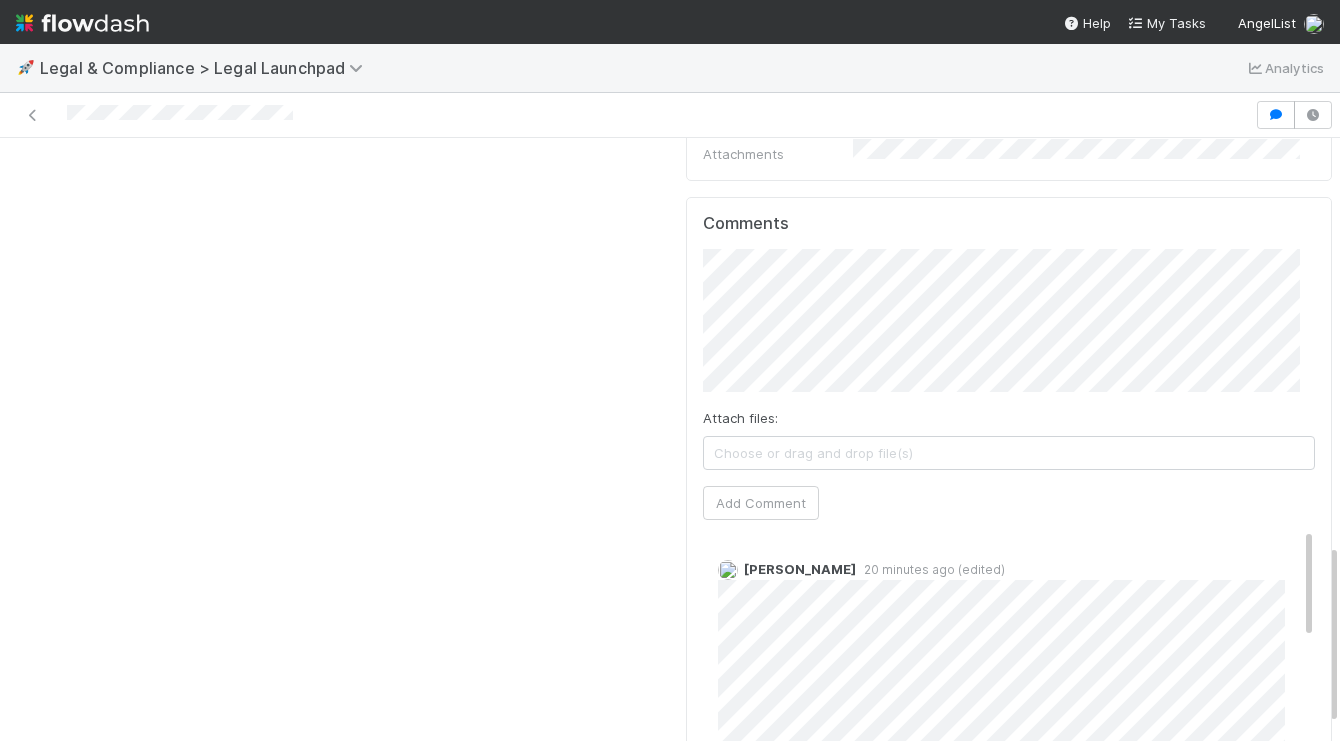 scroll, scrollTop: 1142, scrollLeft: 0, axis: vertical 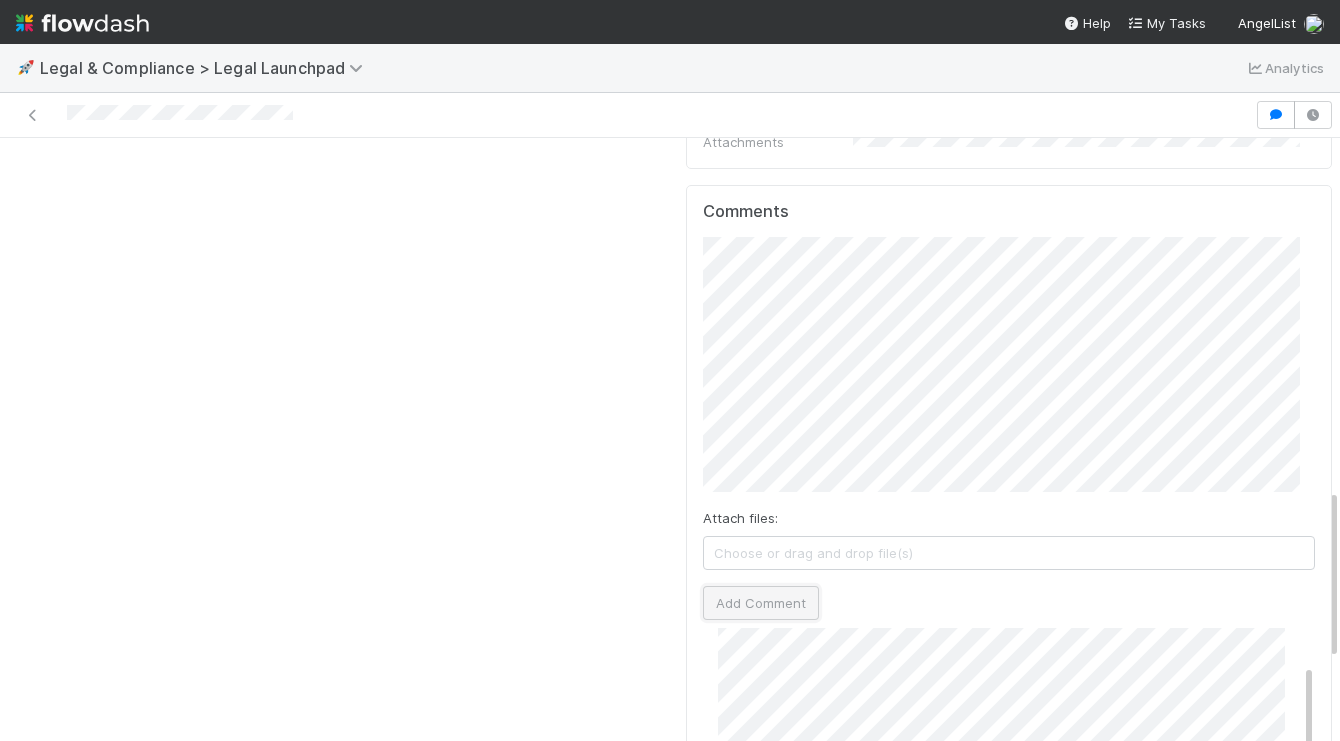 click on "Add Comment" at bounding box center [761, 603] 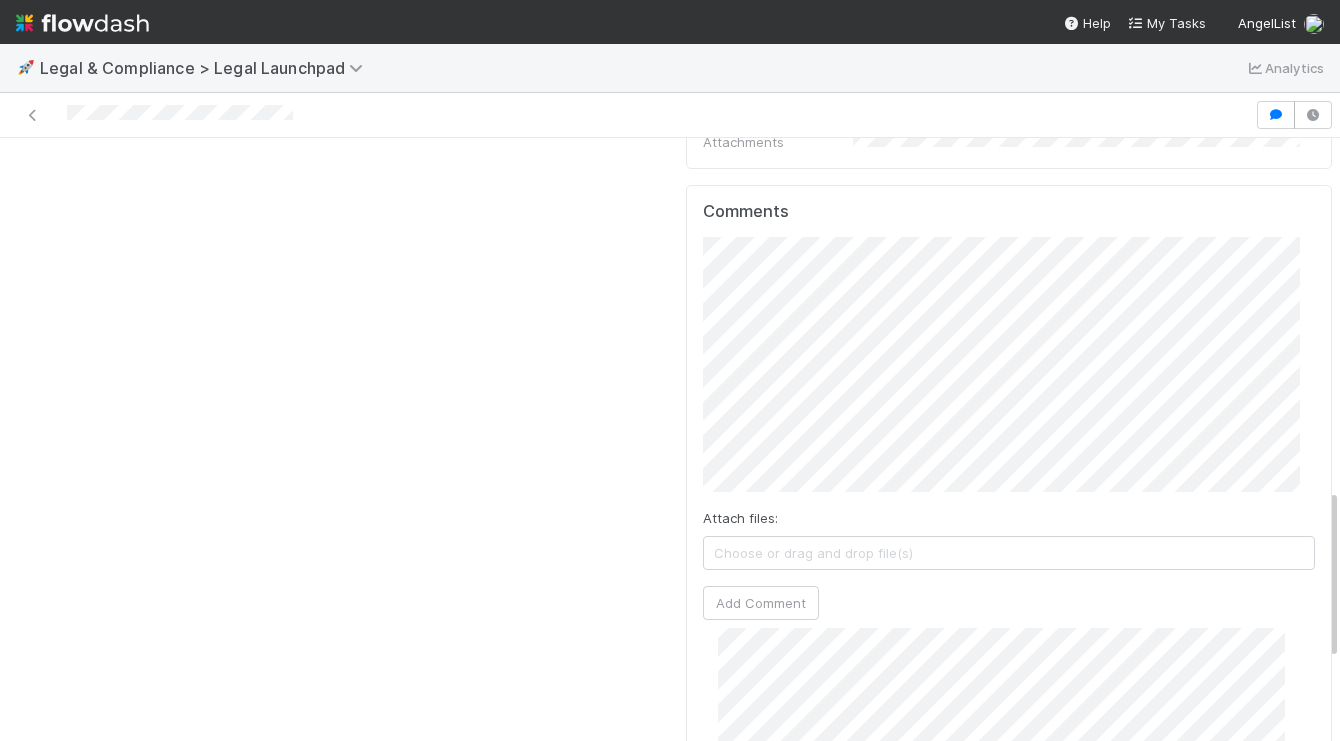 scroll, scrollTop: 523, scrollLeft: 0, axis: vertical 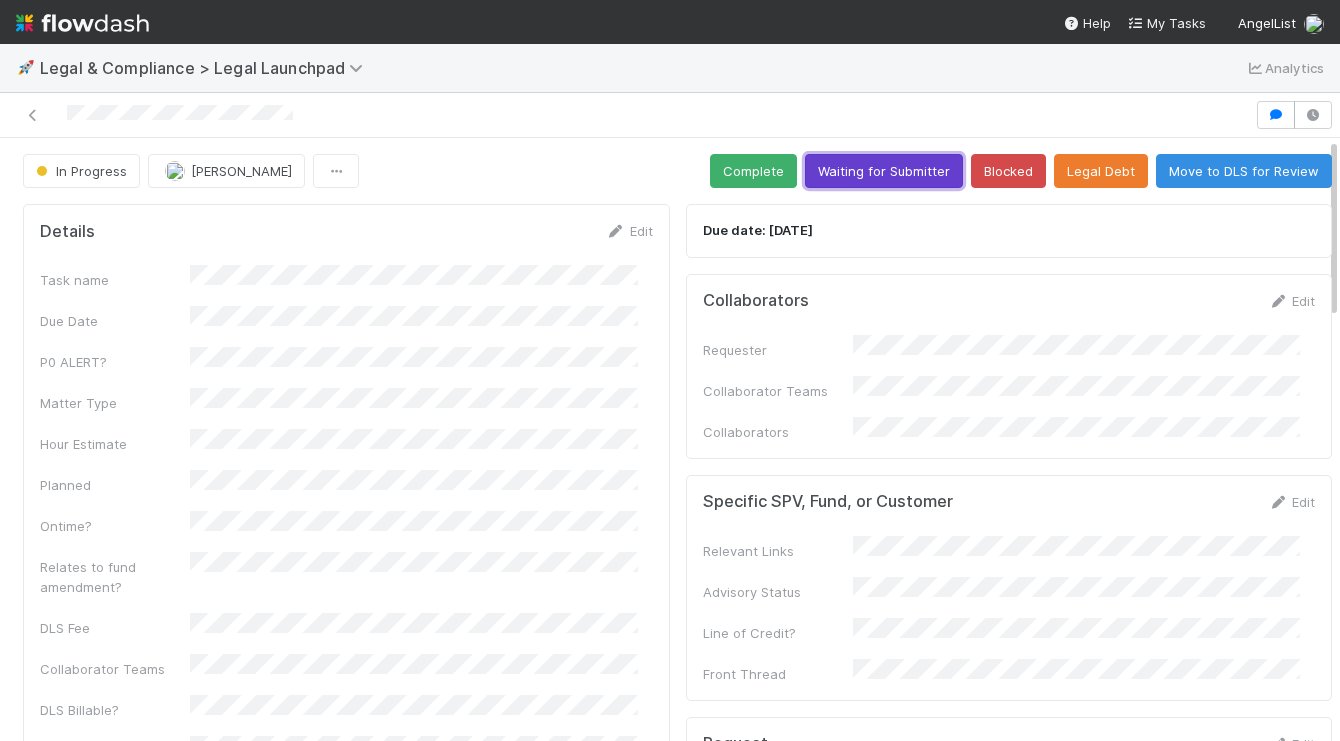 click on "Waiting for Submitter" at bounding box center (884, 171) 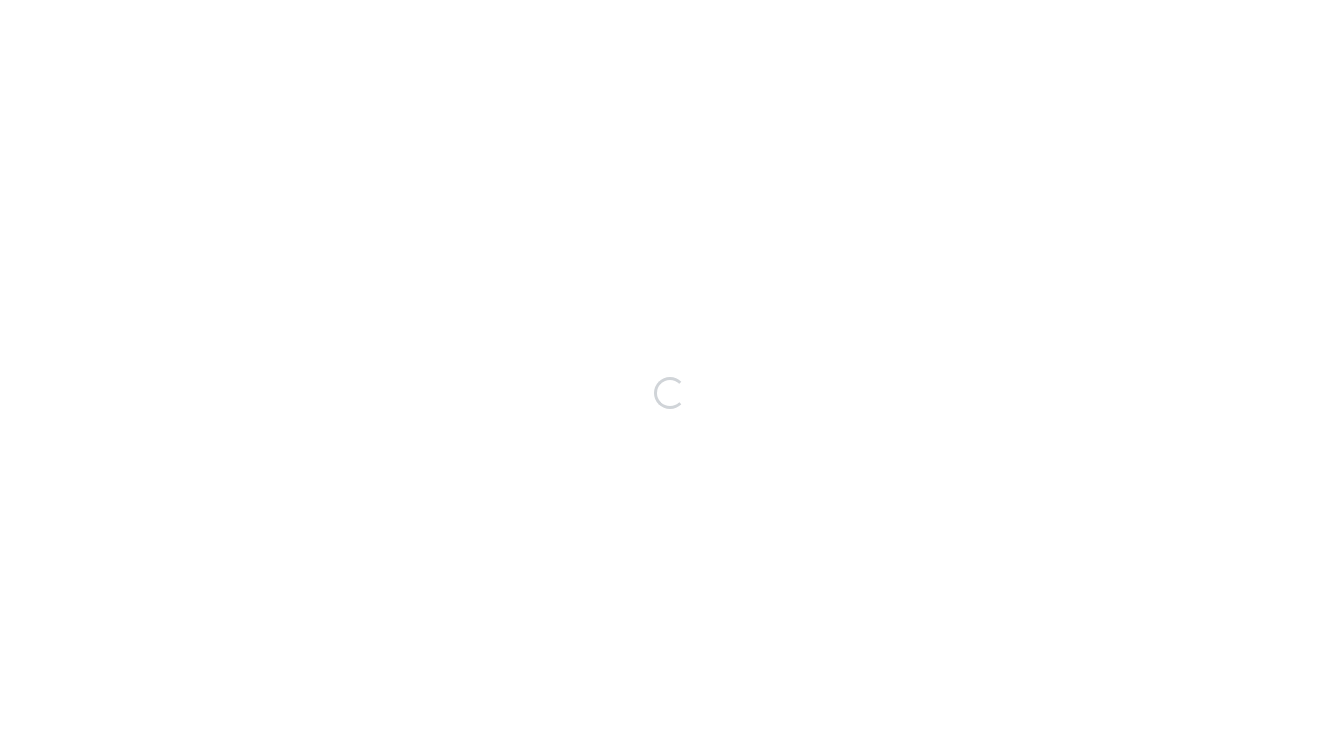 scroll, scrollTop: 0, scrollLeft: 0, axis: both 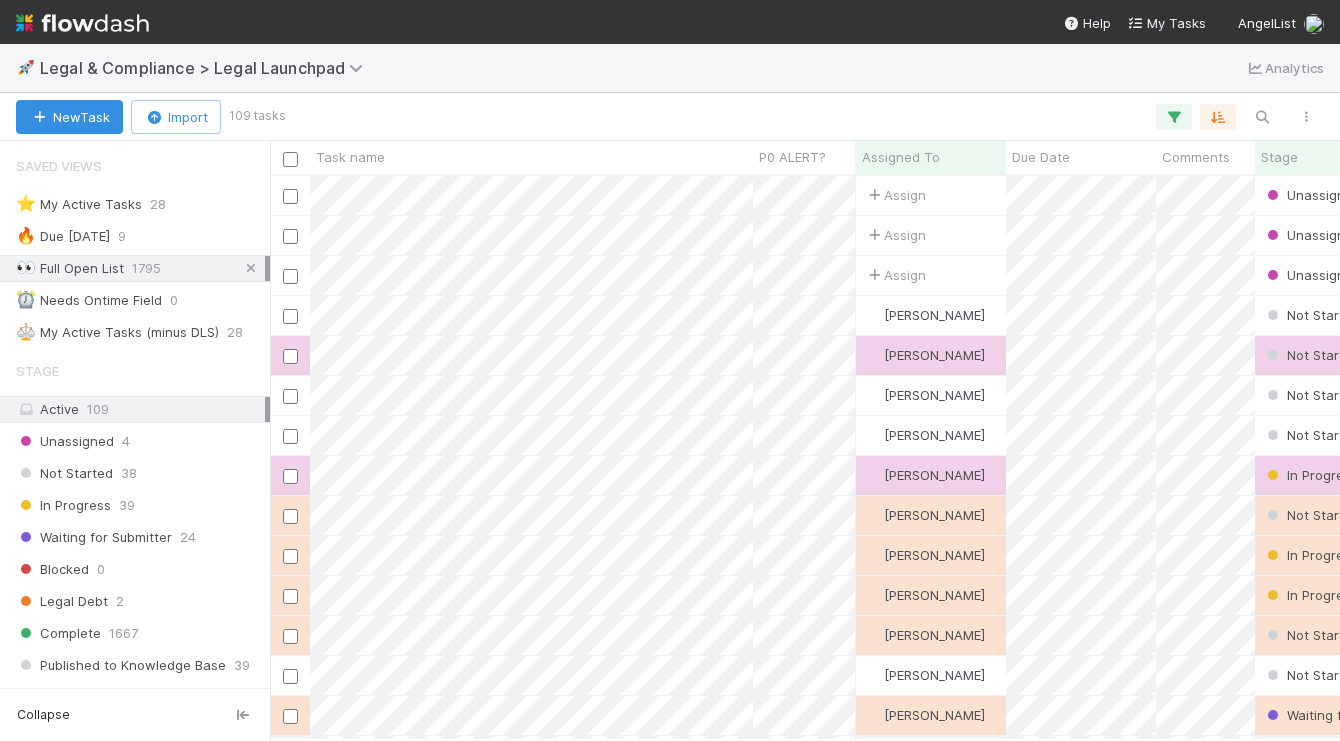 click at bounding box center [251, 268] 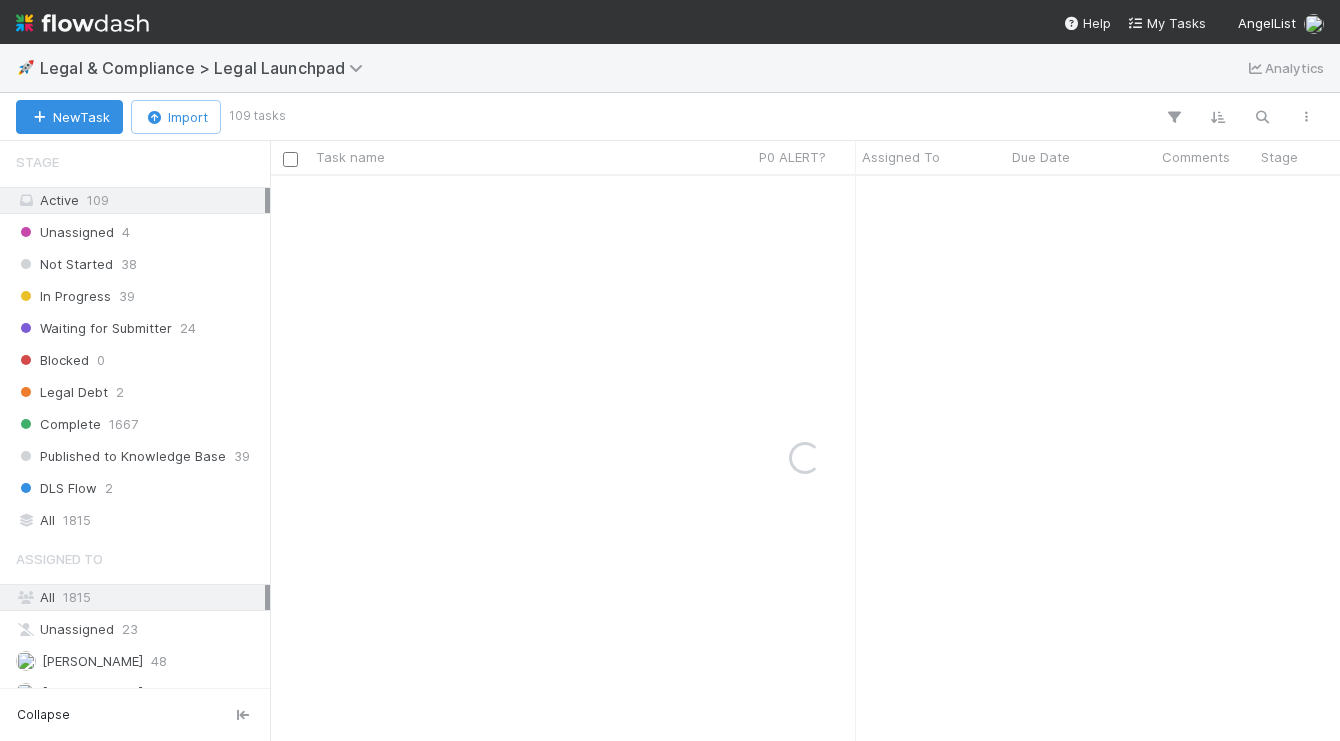 scroll, scrollTop: 316, scrollLeft: 0, axis: vertical 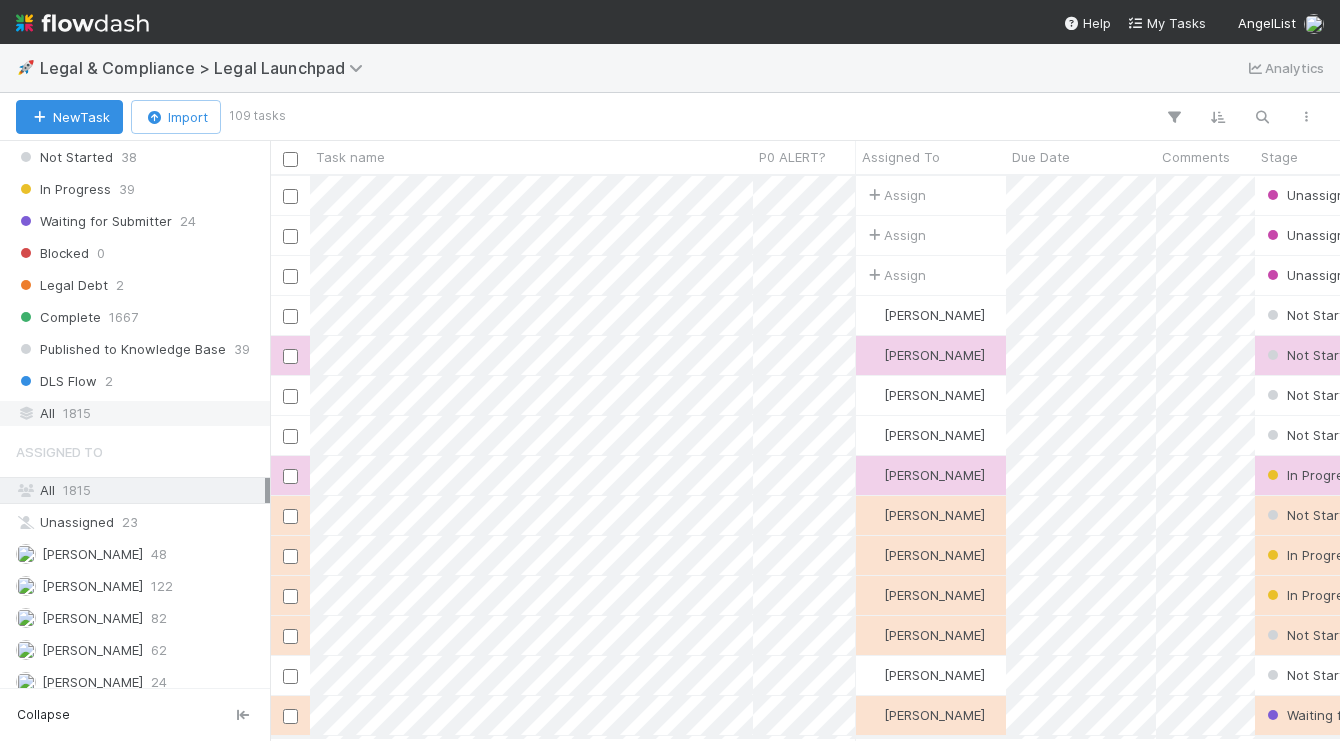 click on "1815" at bounding box center [77, 413] 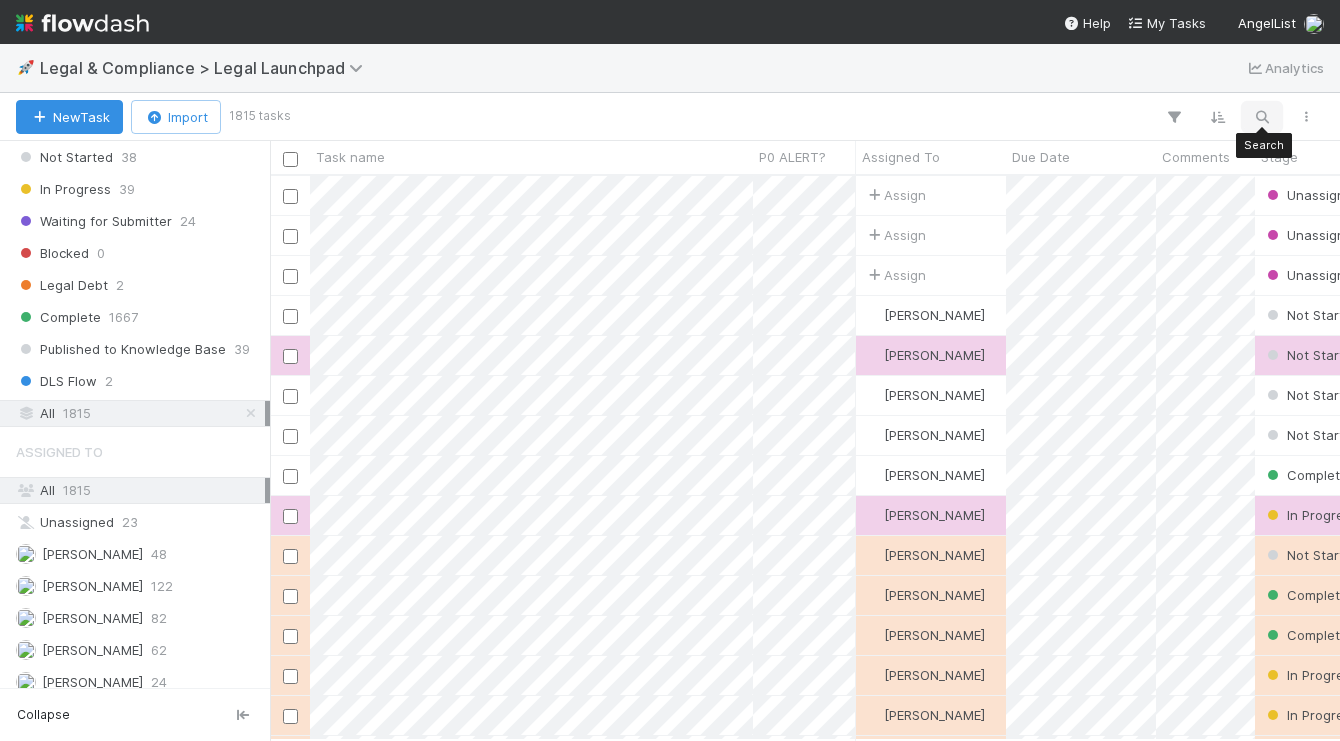 click at bounding box center [1262, 117] 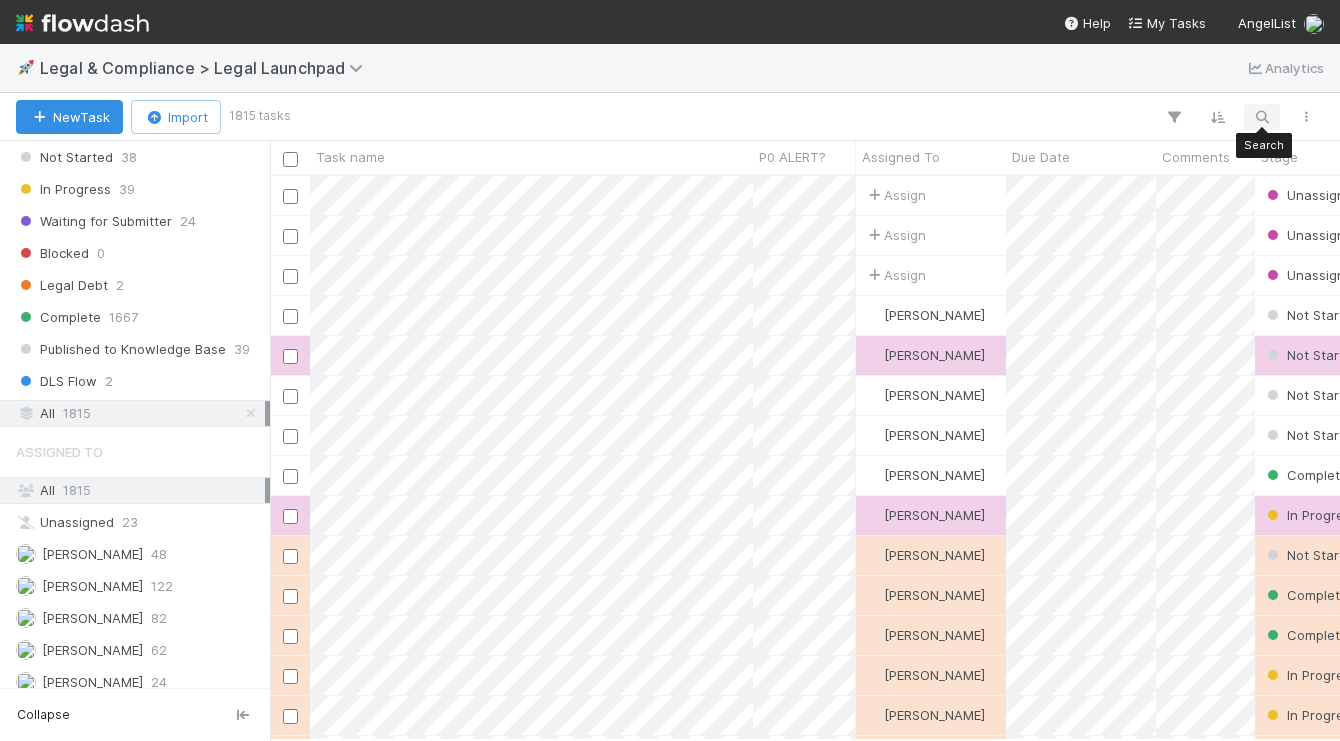 scroll, scrollTop: 15, scrollLeft: 16, axis: both 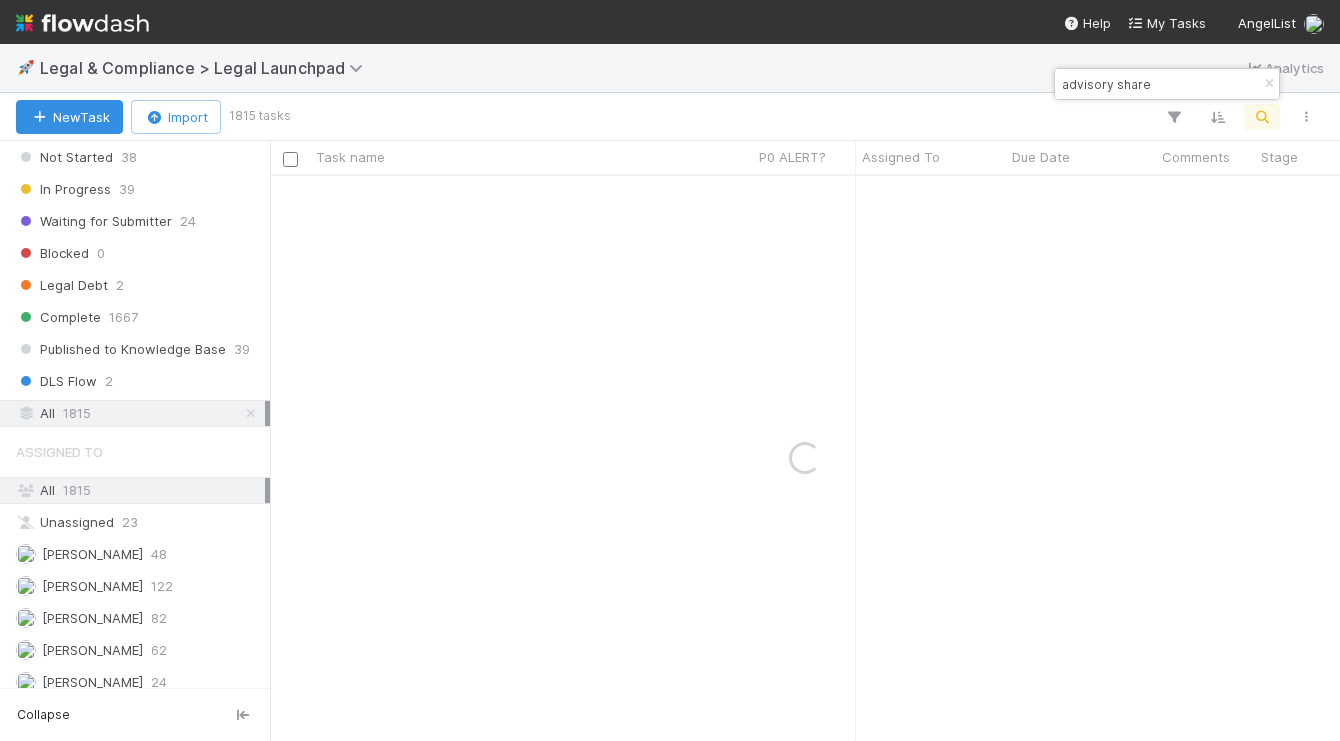 type on "advisory share" 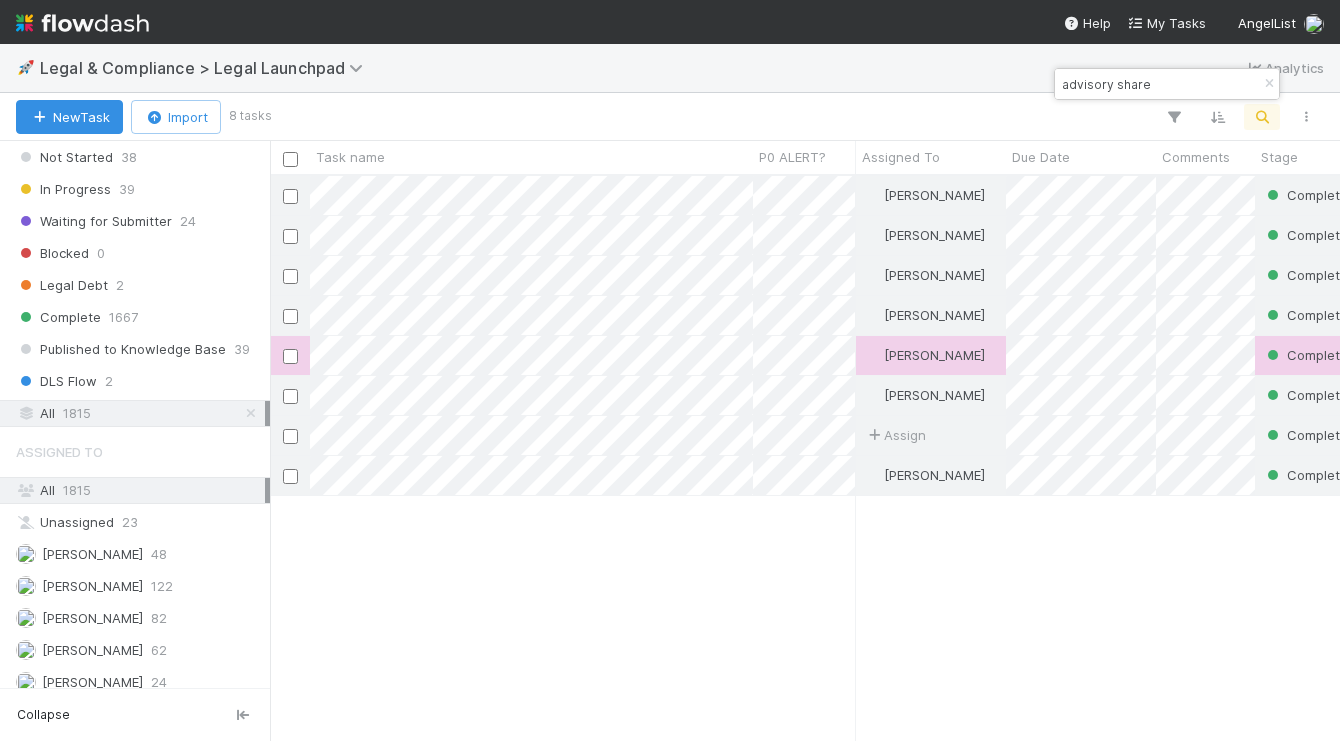scroll, scrollTop: 15, scrollLeft: 16, axis: both 